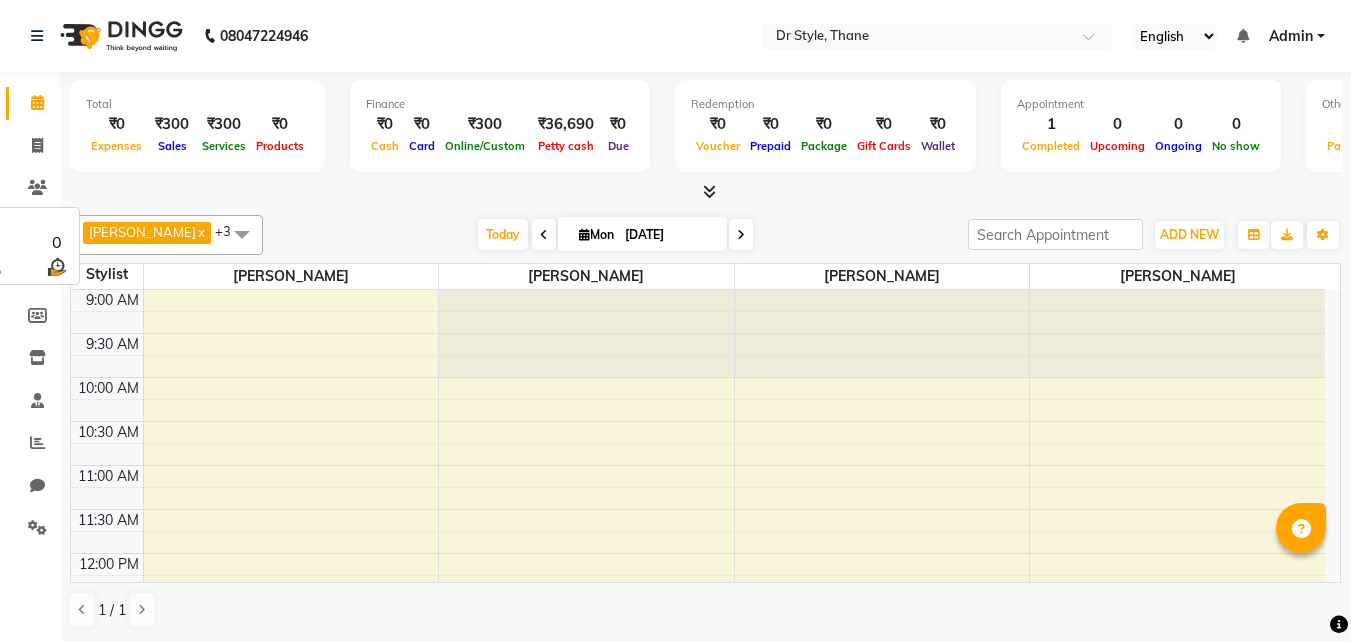 scroll, scrollTop: 0, scrollLeft: 0, axis: both 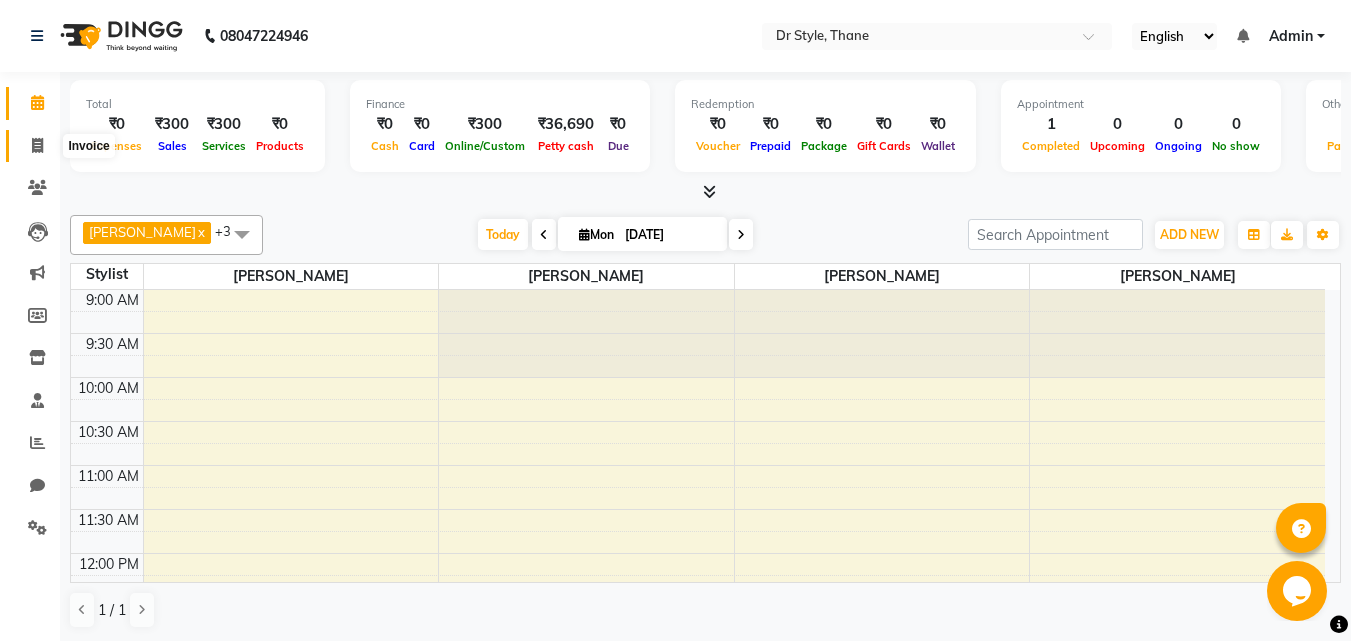 click 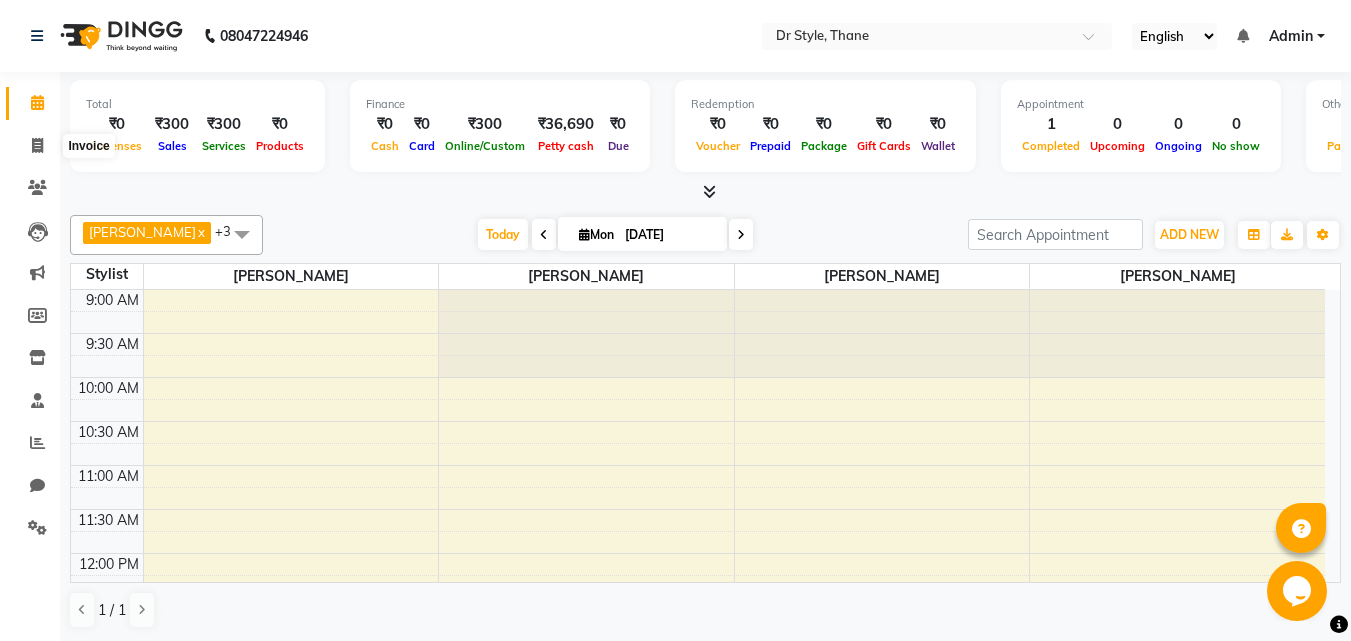 select on "7832" 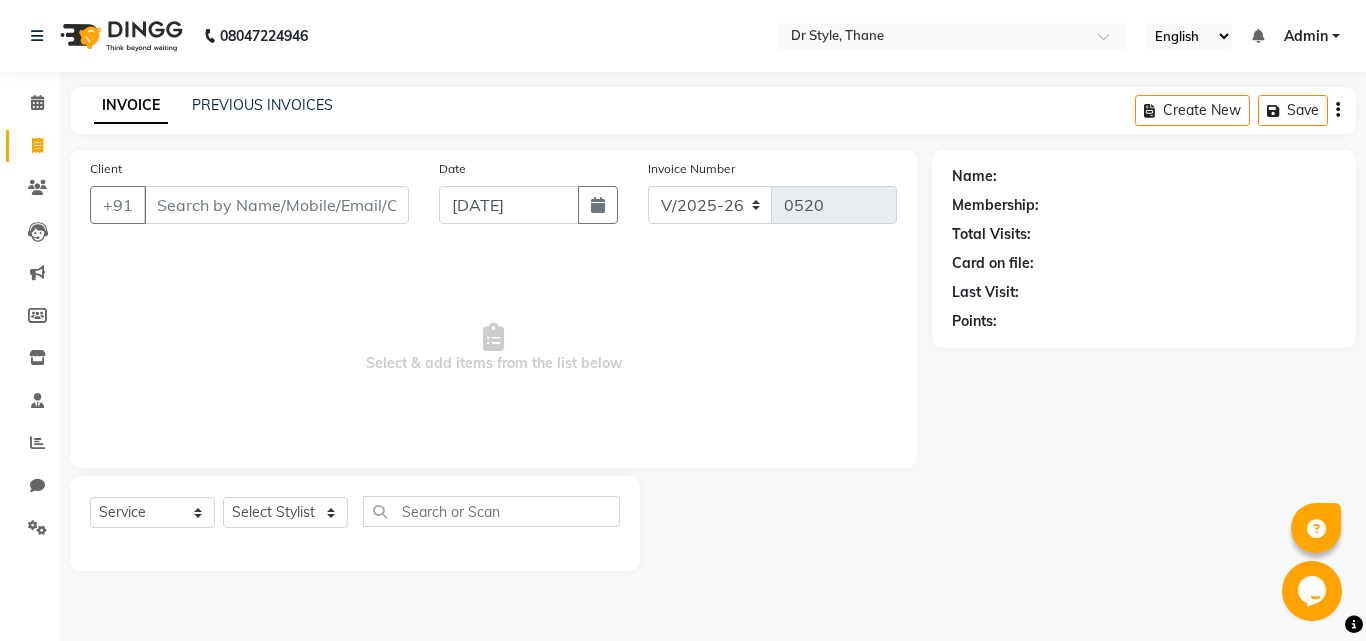 click on "Client" at bounding box center (276, 205) 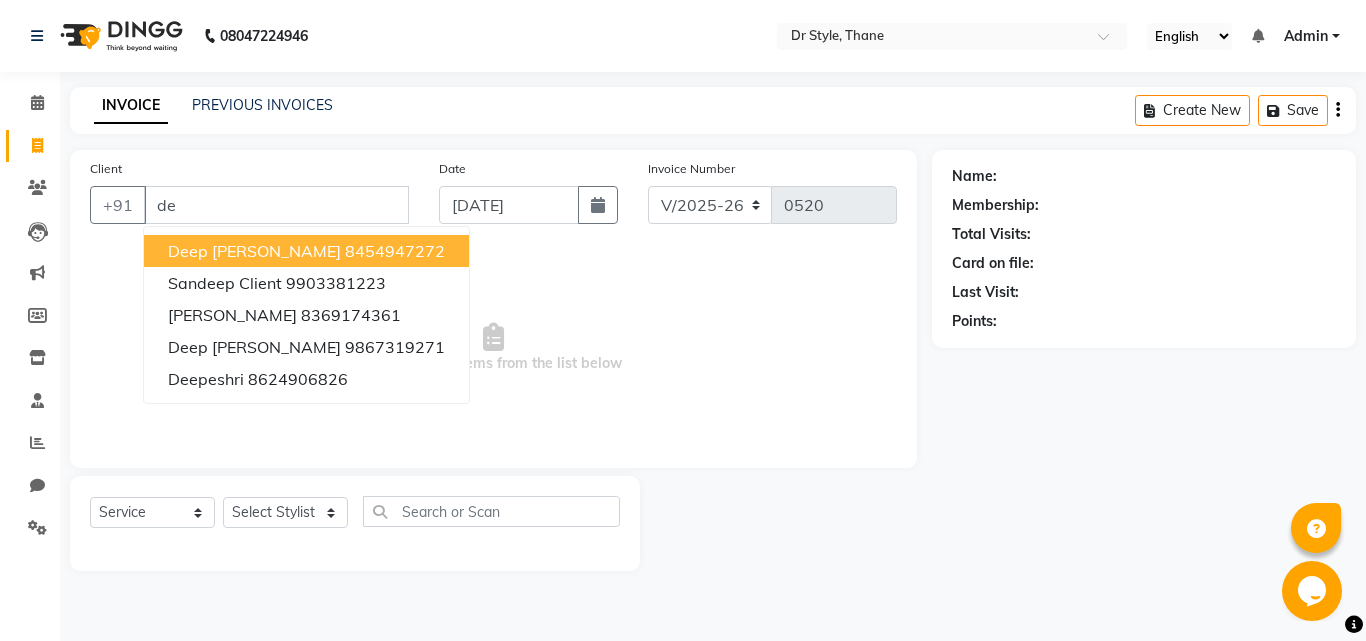 type on "d" 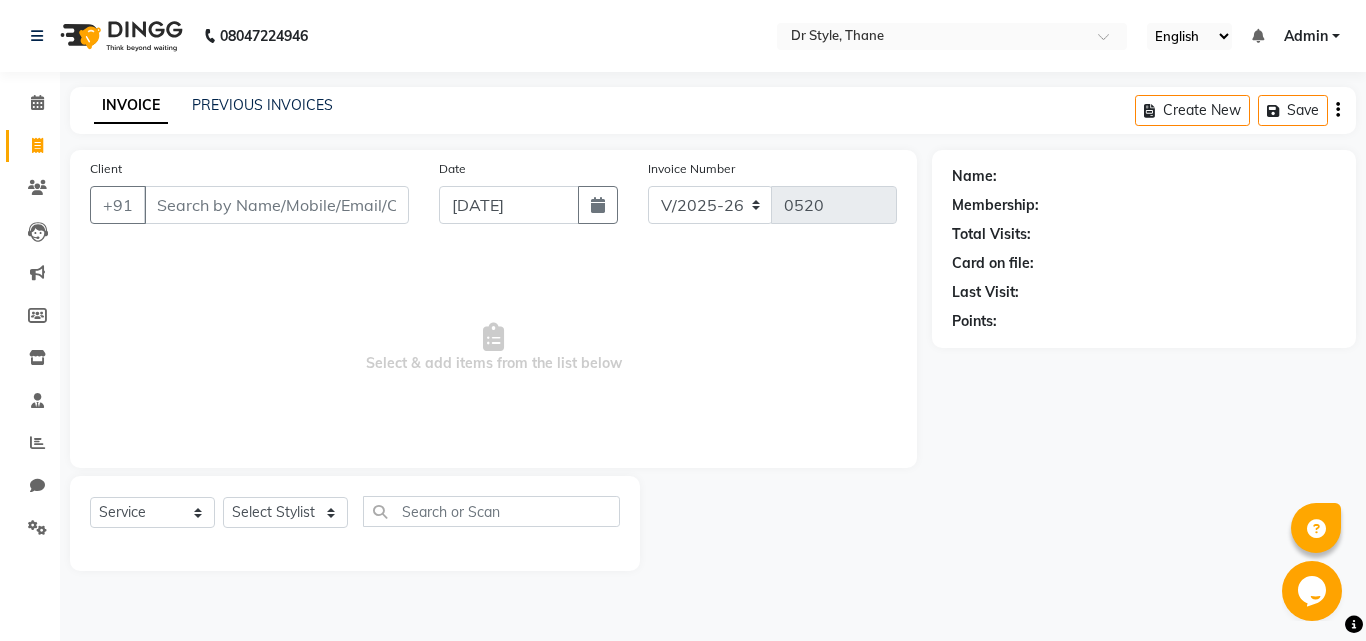 click on "Client +91" 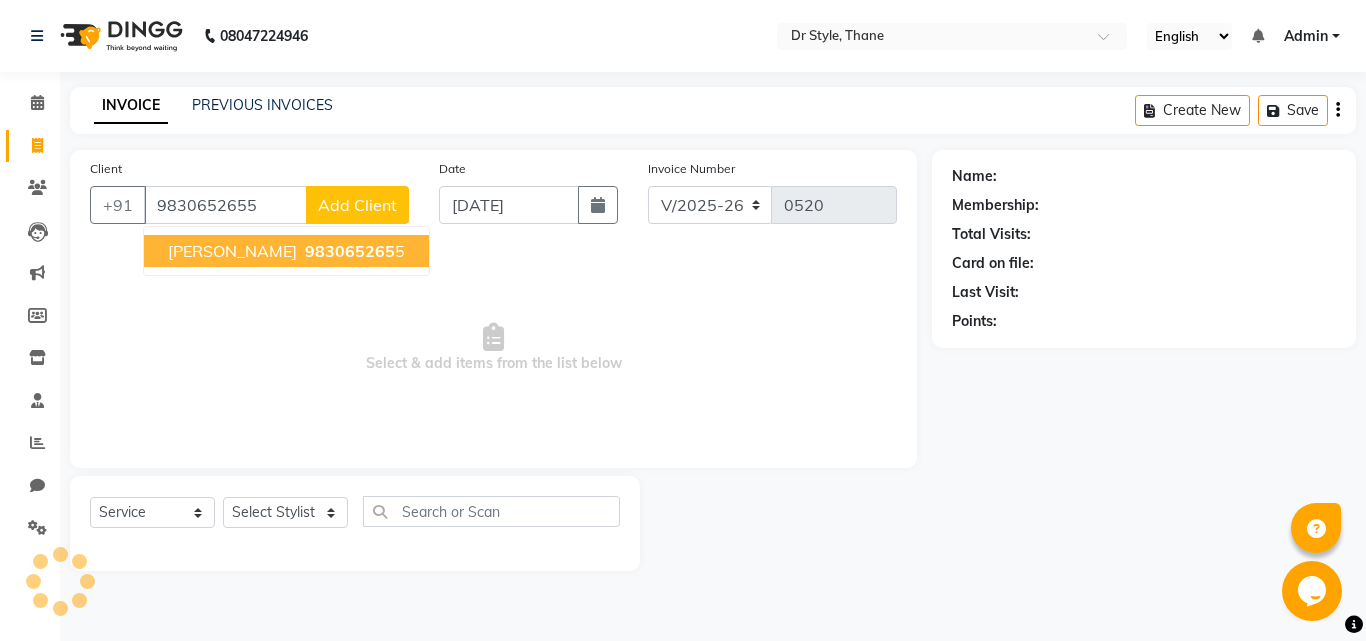 type on "9830652655" 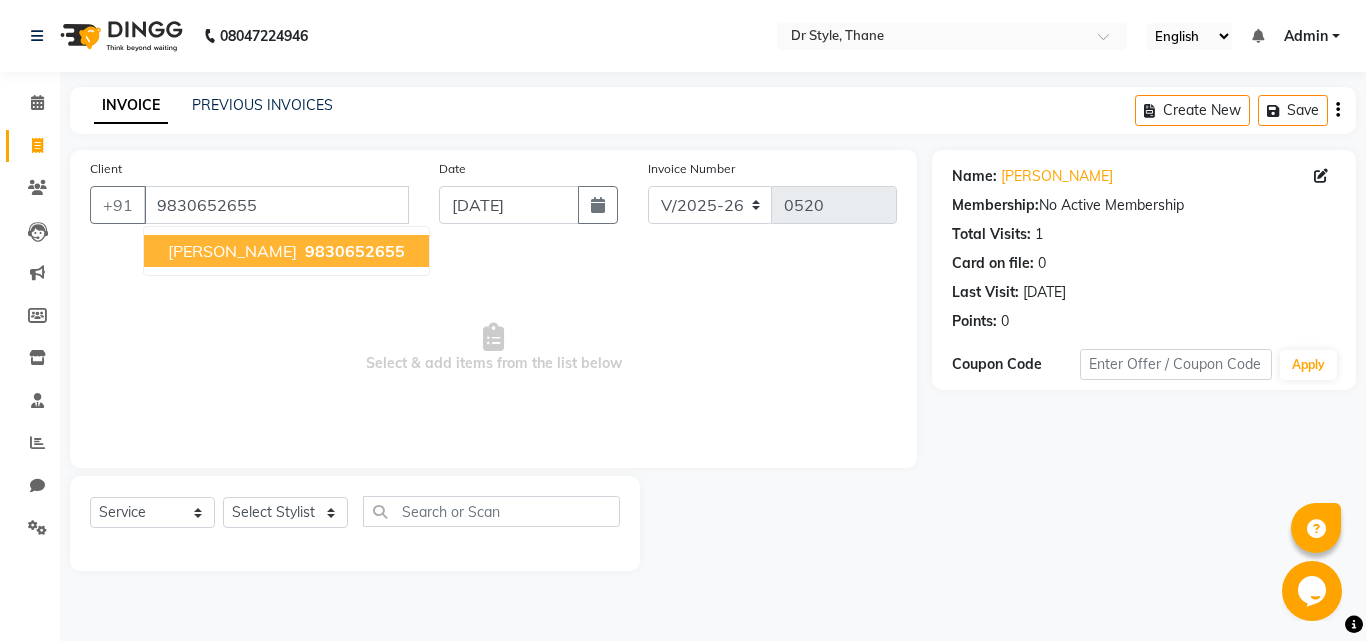 click on "9830652655" at bounding box center (355, 251) 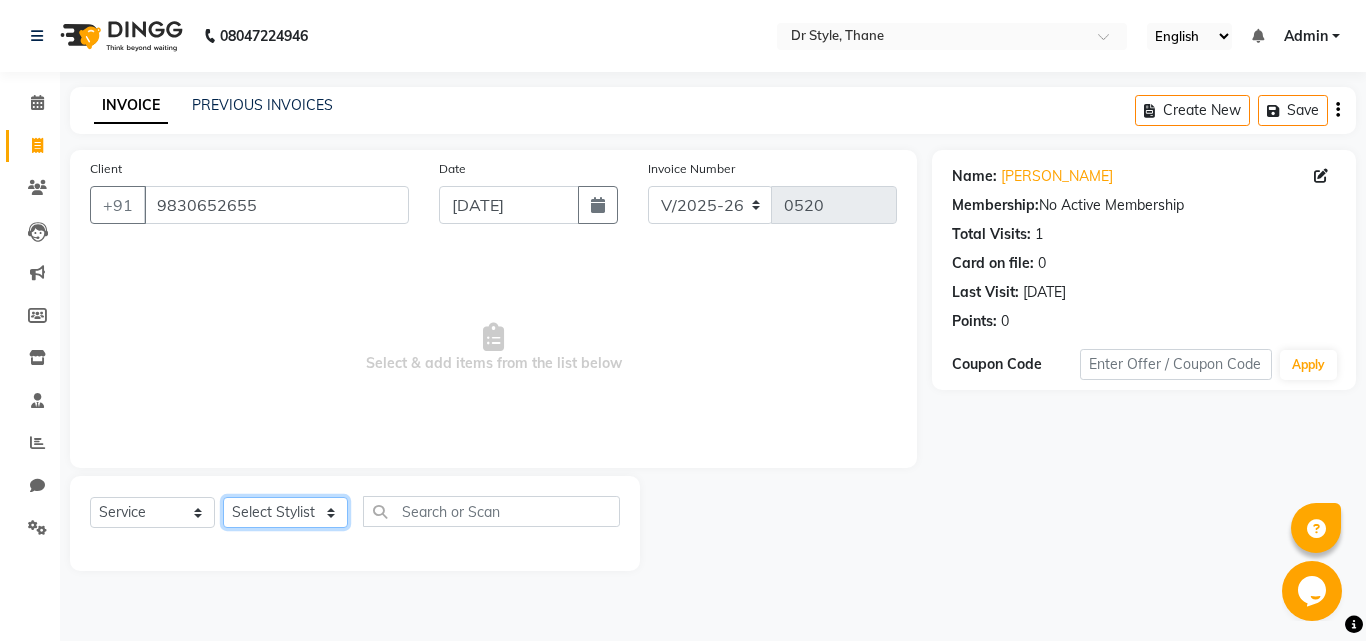 click on "Select Stylist [PERSON_NAME]  [PERSON_NAME] [PERSON_NAME] [PERSON_NAME] [PERSON_NAME] twinkle" 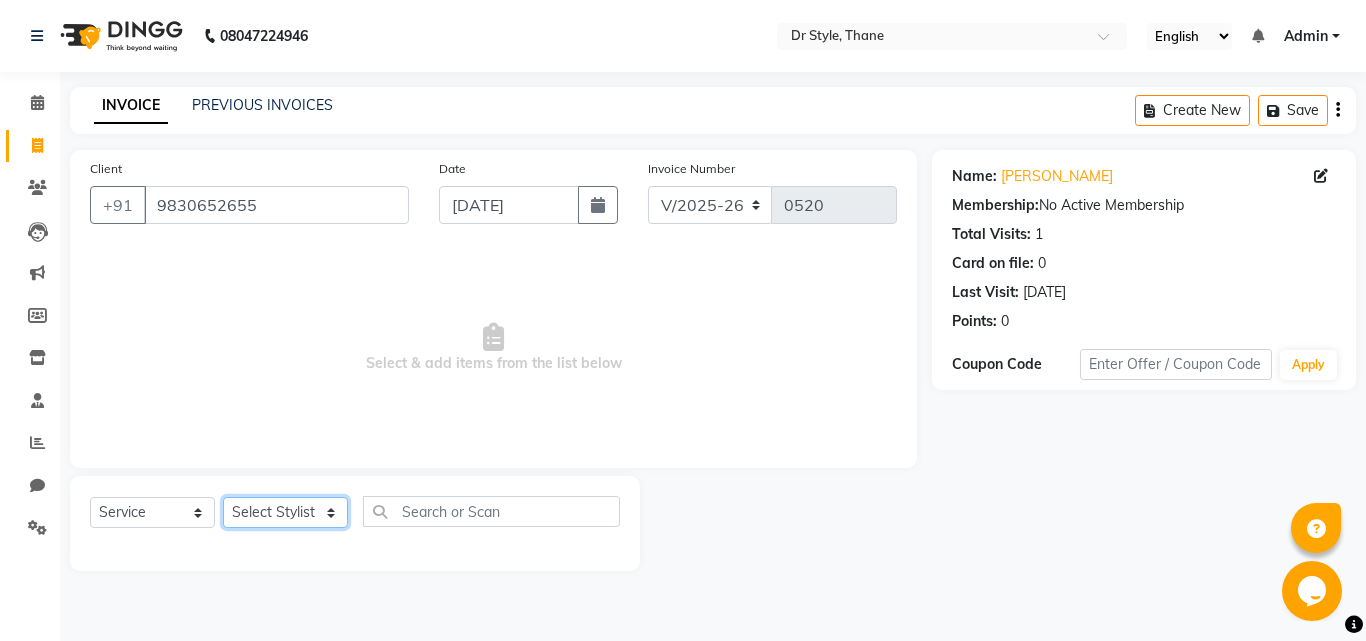 select on "80995" 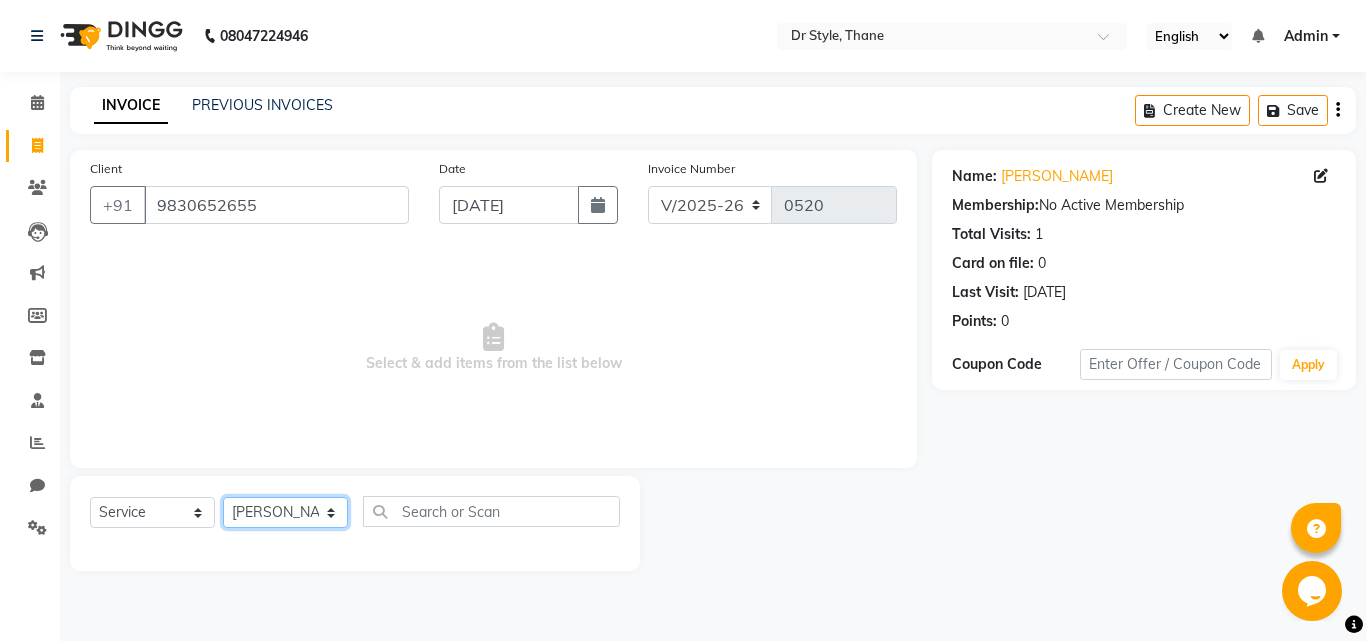 click on "Select Stylist [PERSON_NAME]  [PERSON_NAME] [PERSON_NAME] [PERSON_NAME] [PERSON_NAME] twinkle" 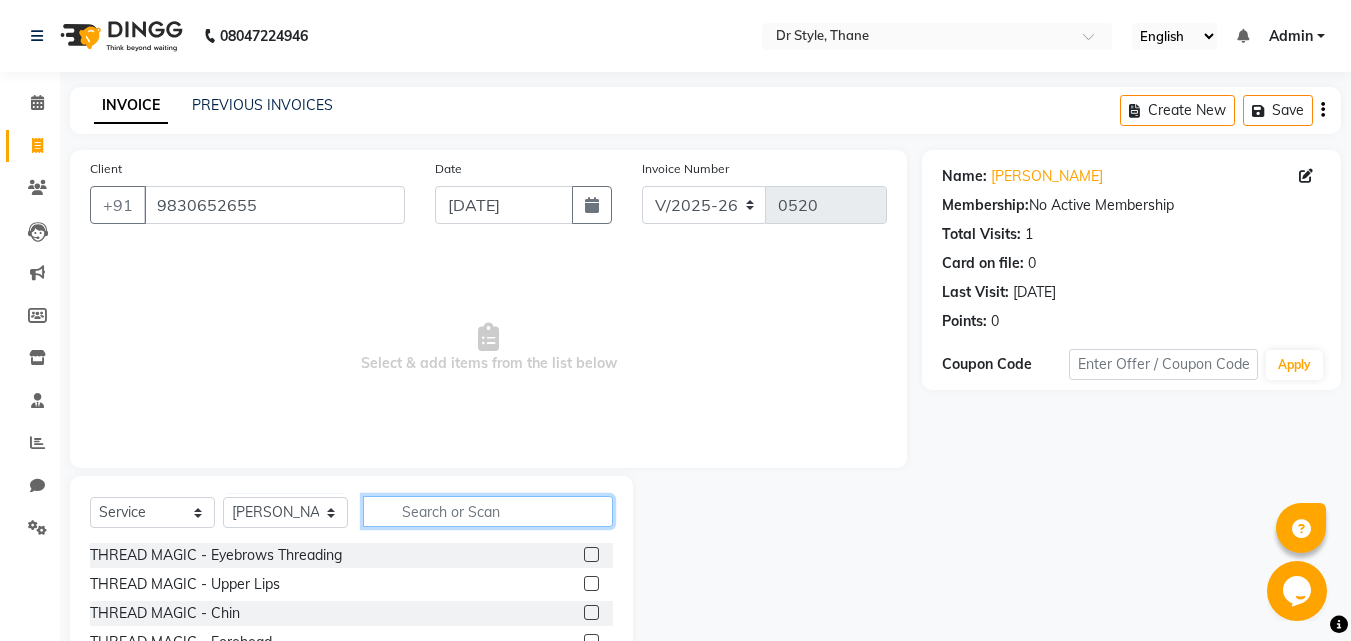 click 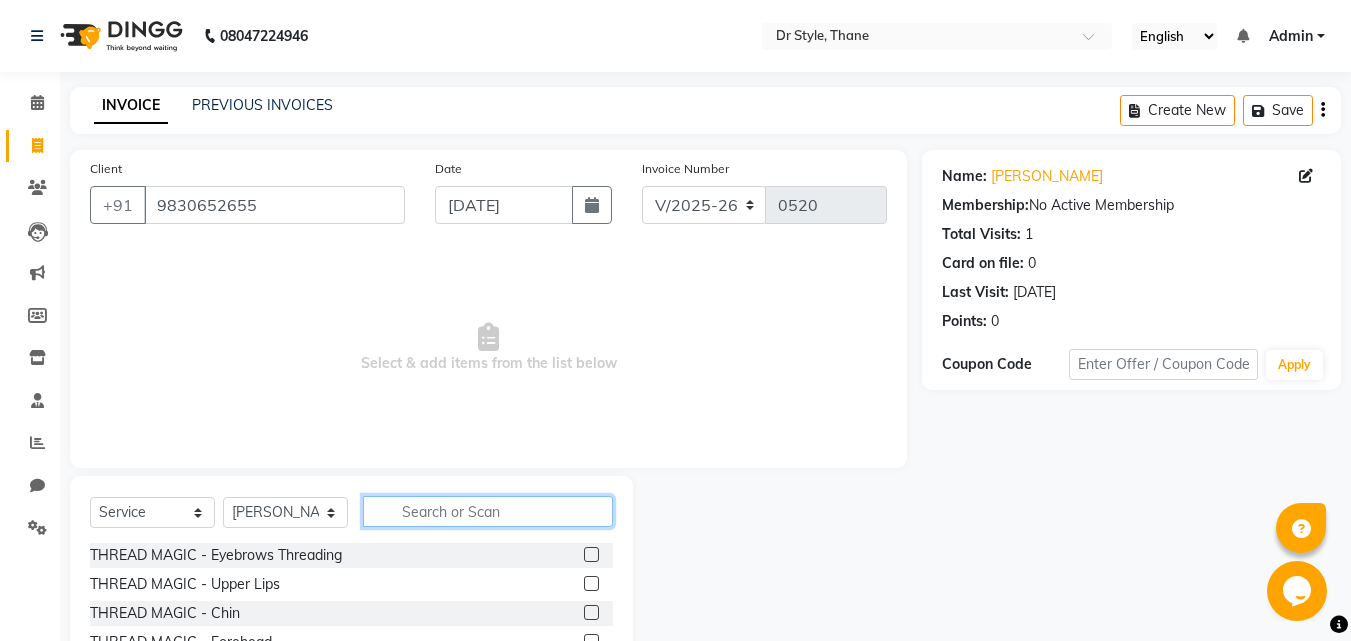 type on "h" 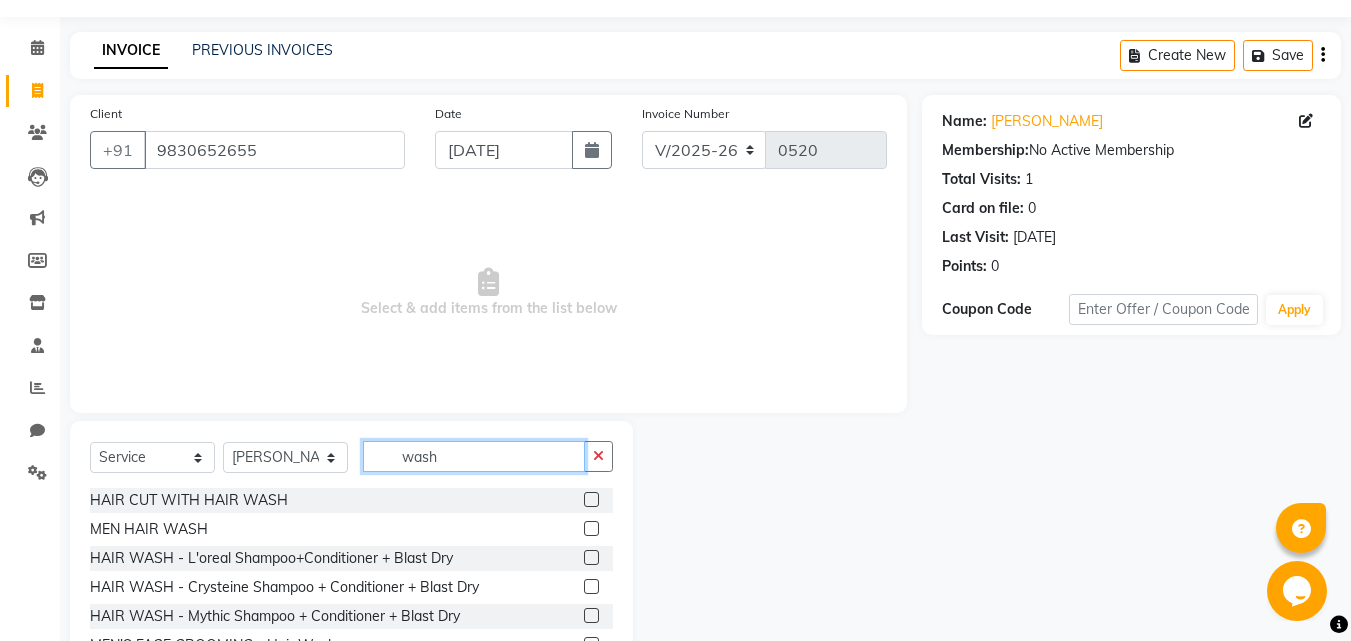 scroll, scrollTop: 100, scrollLeft: 0, axis: vertical 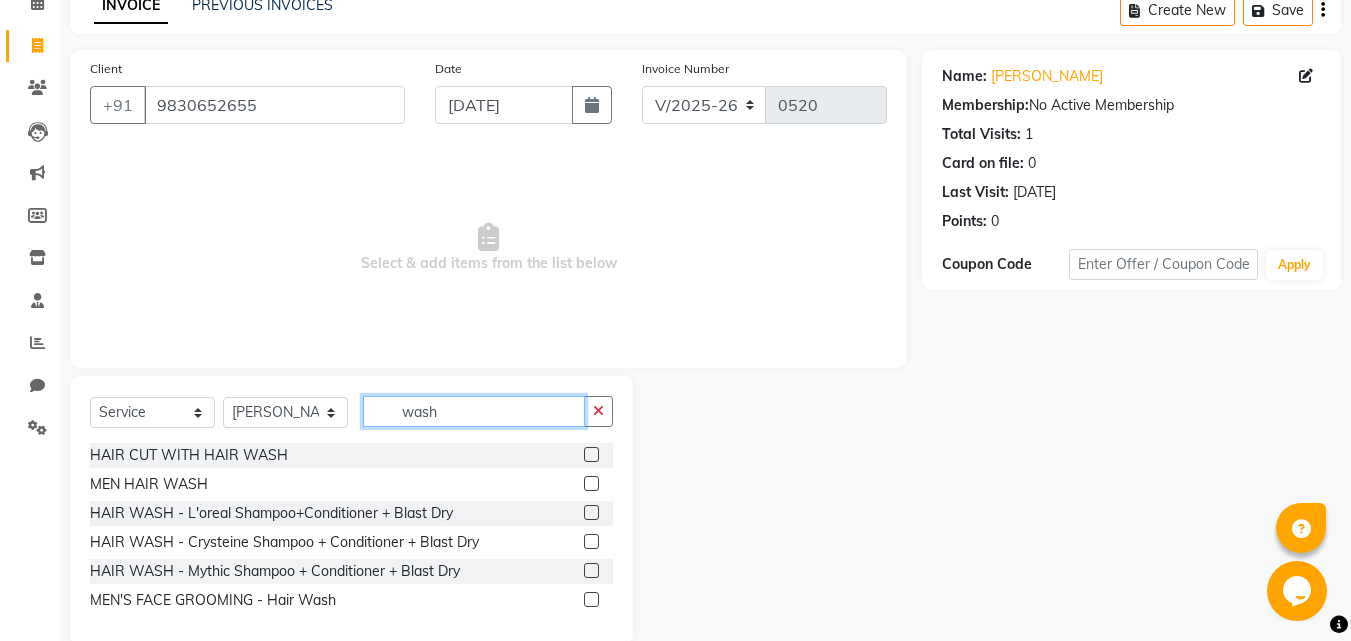 type on "wash" 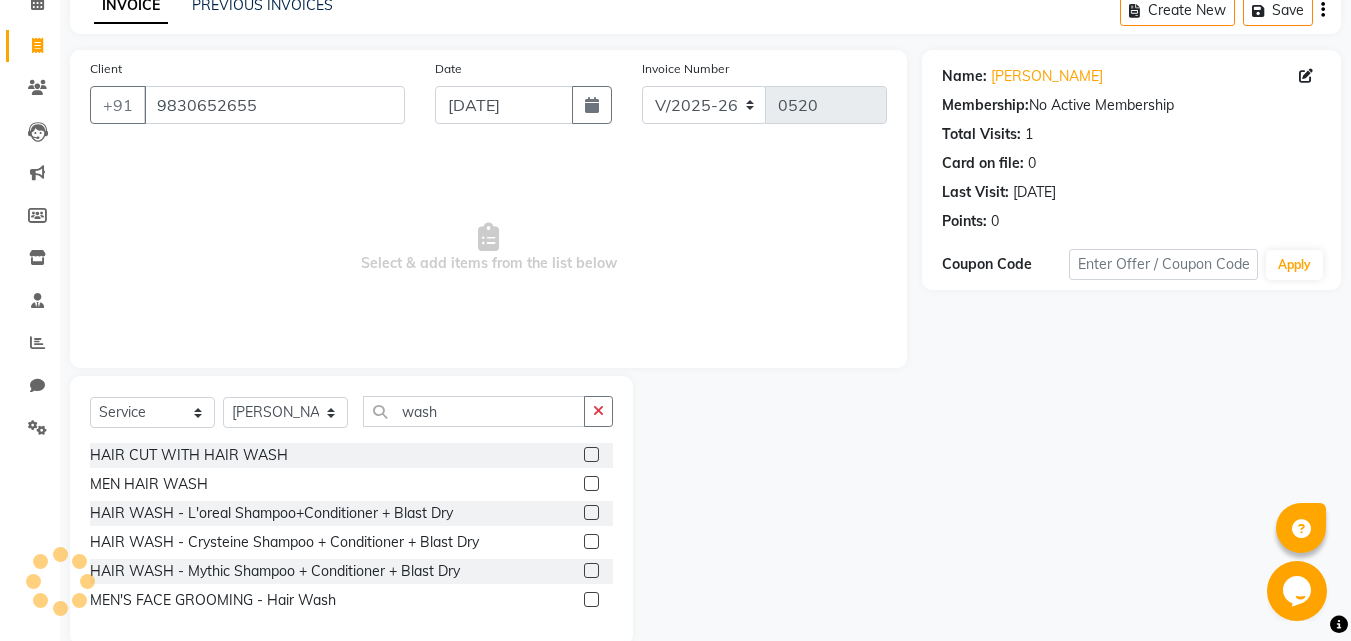 click on "HAIR WASH - Mythic Shampoo + Conditioner + Blast Dry" 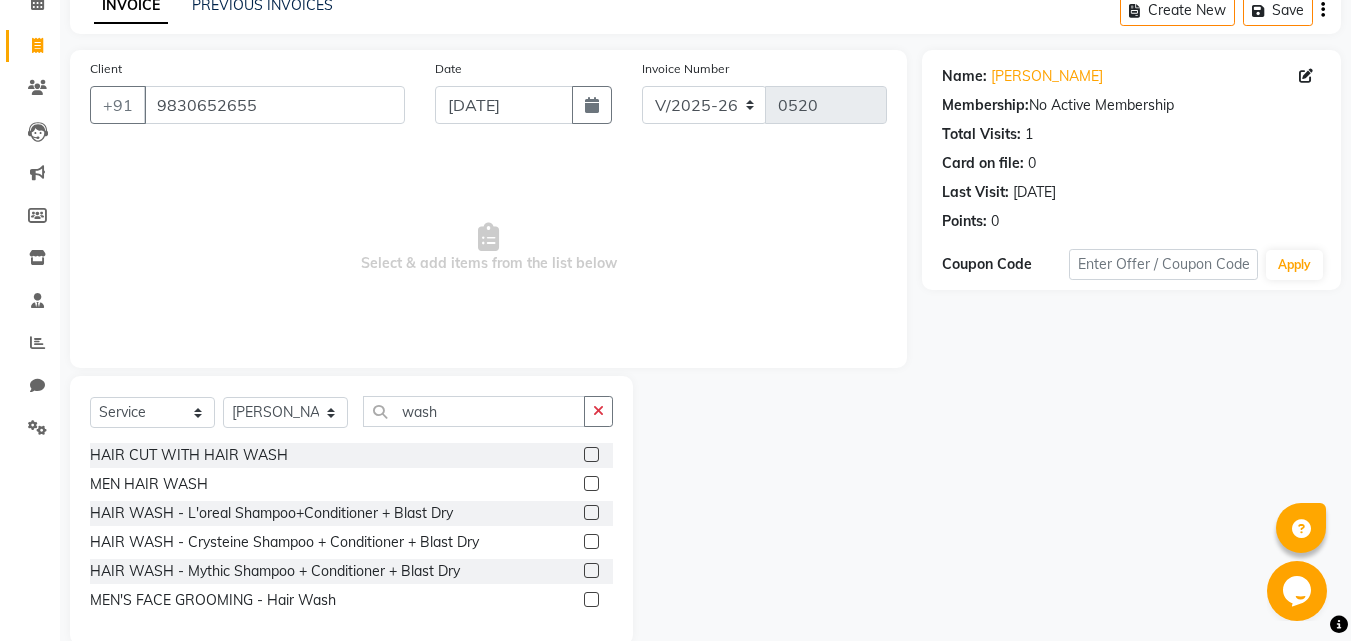 click 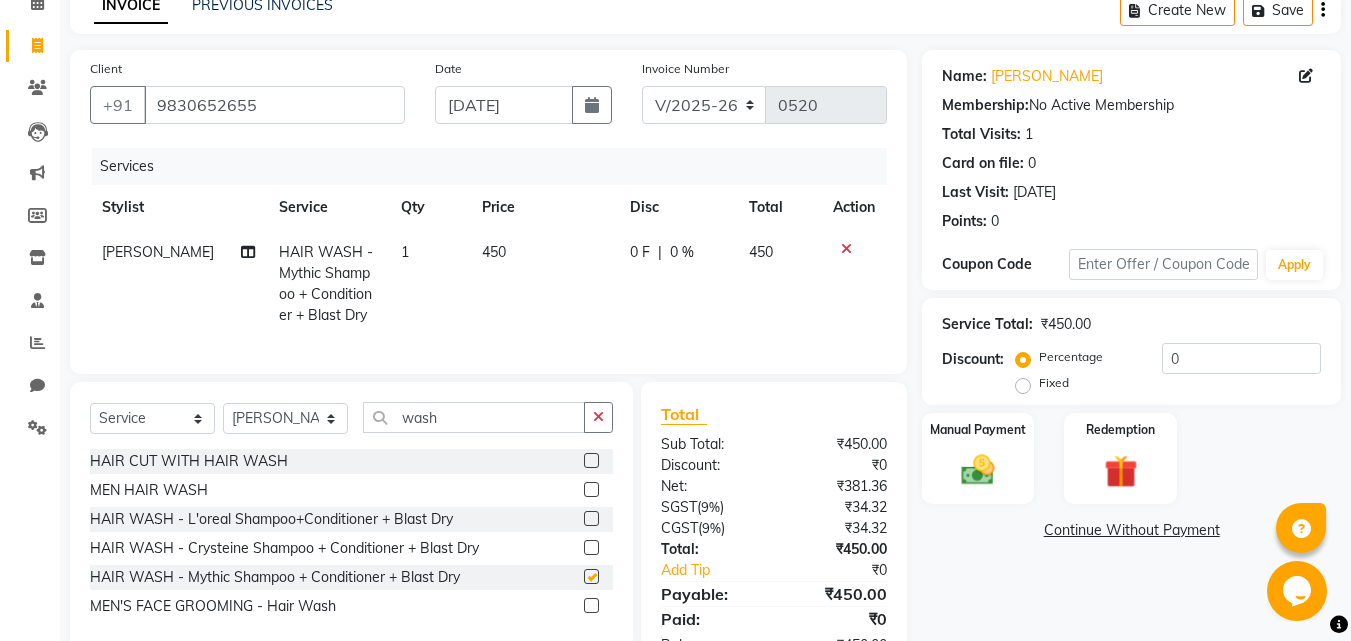 checkbox on "false" 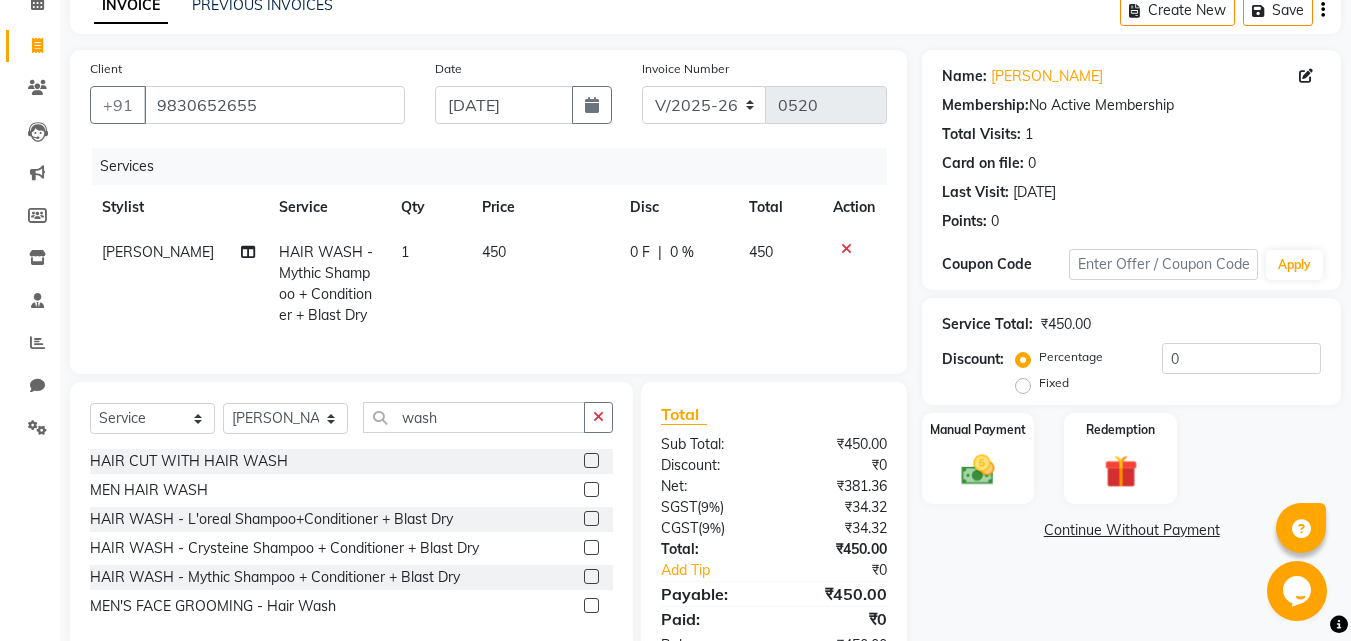 click 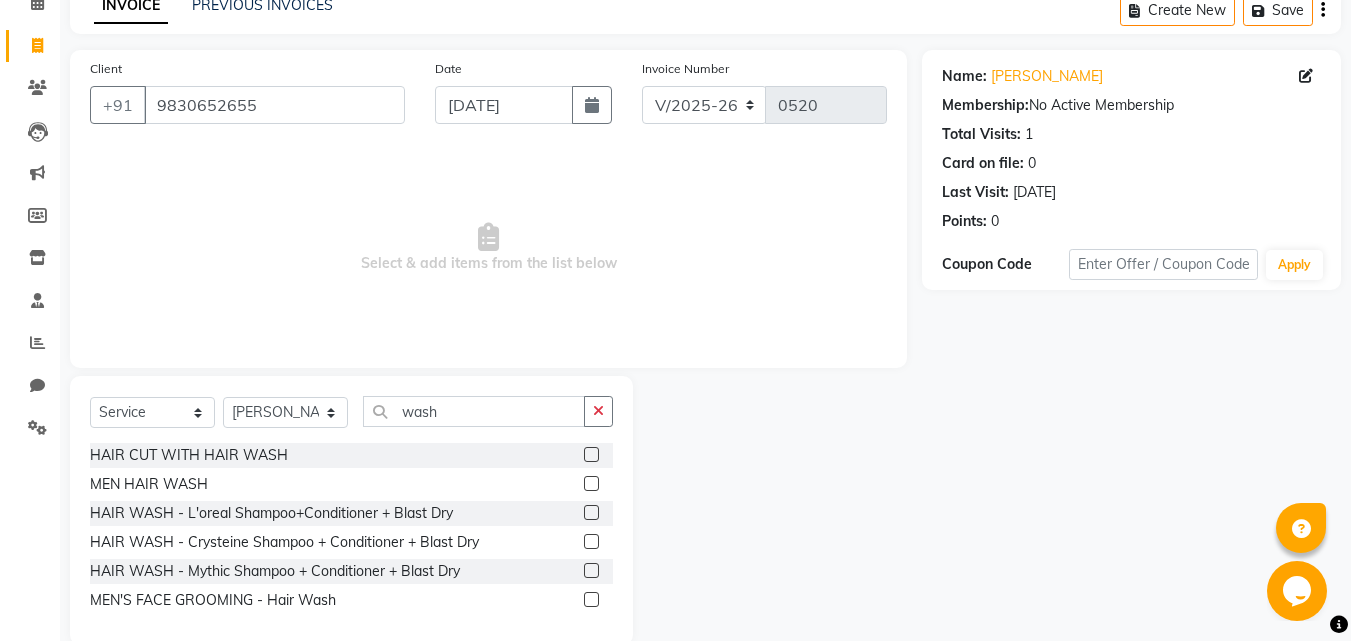 click 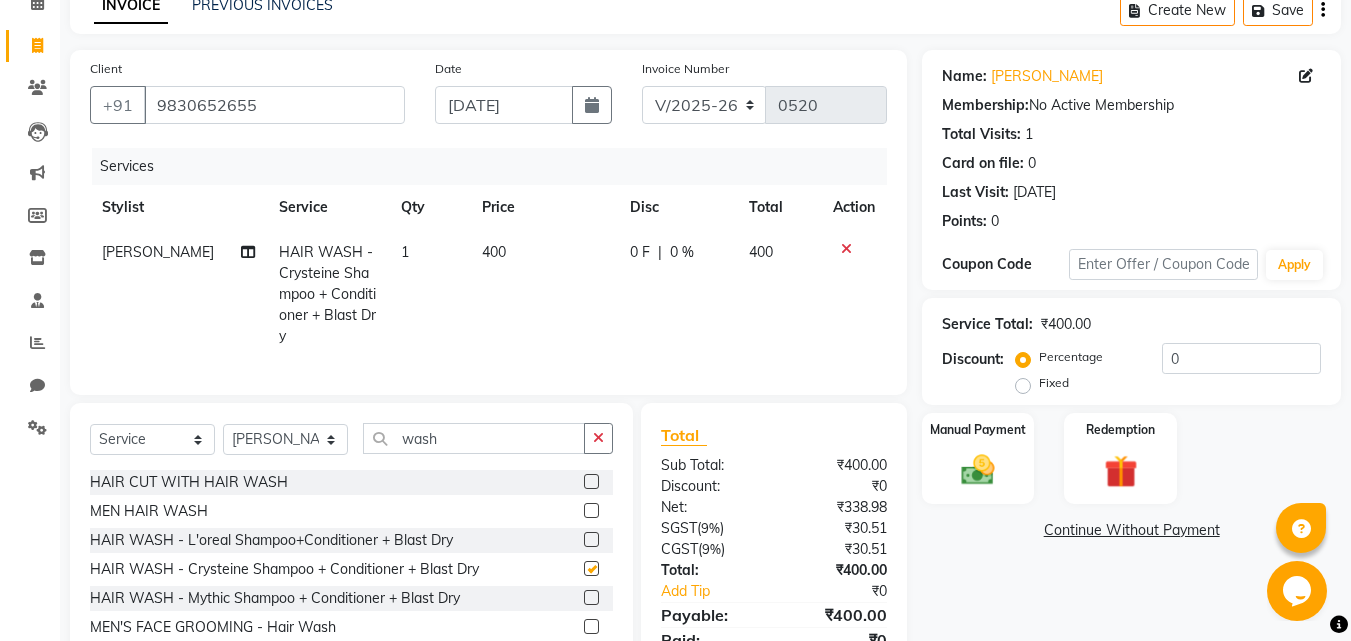 checkbox on "false" 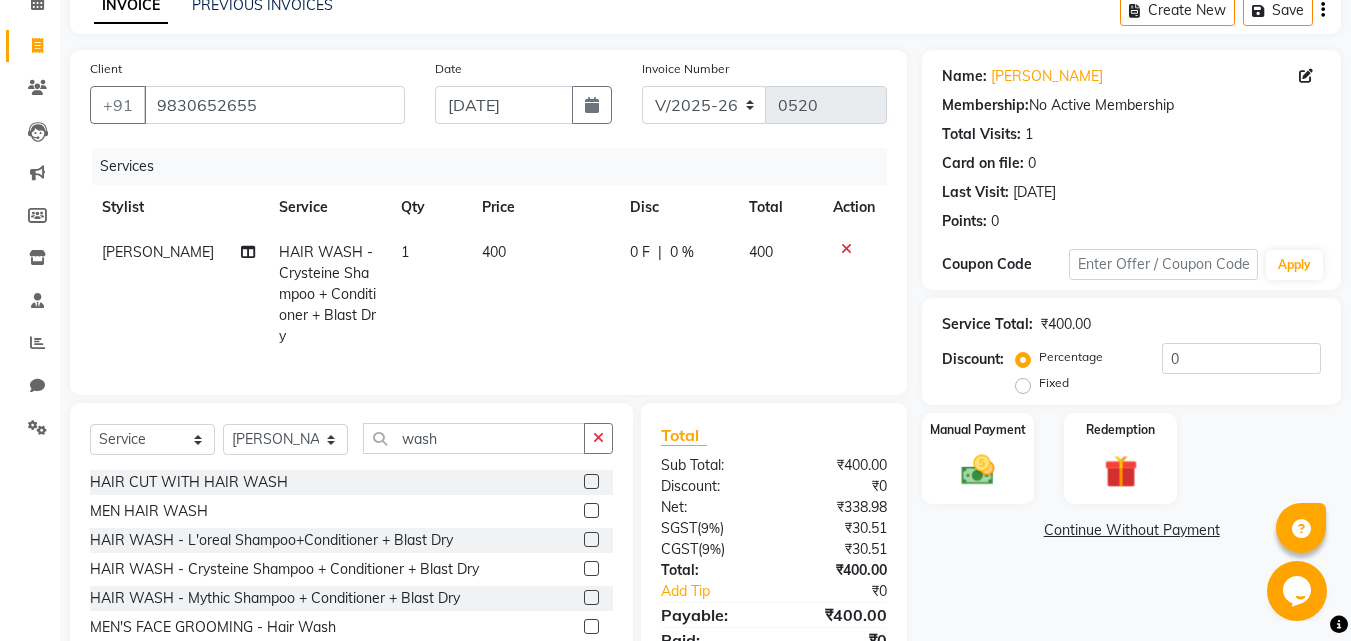 click 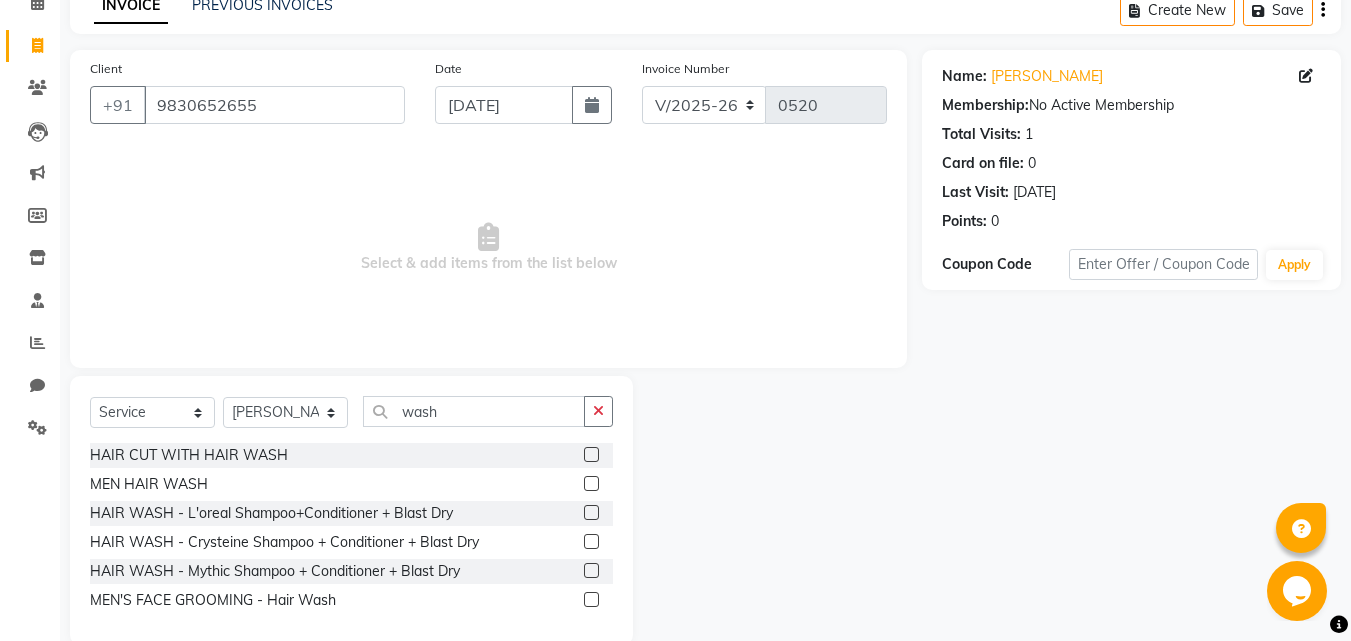 click 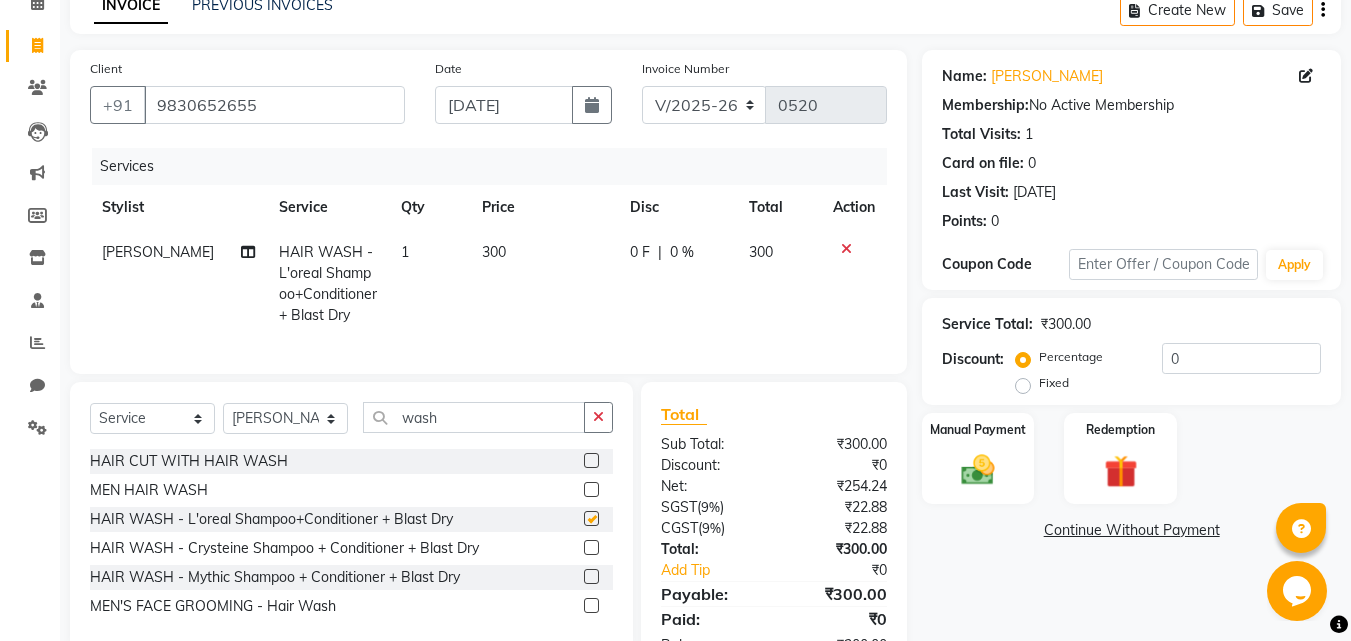 click 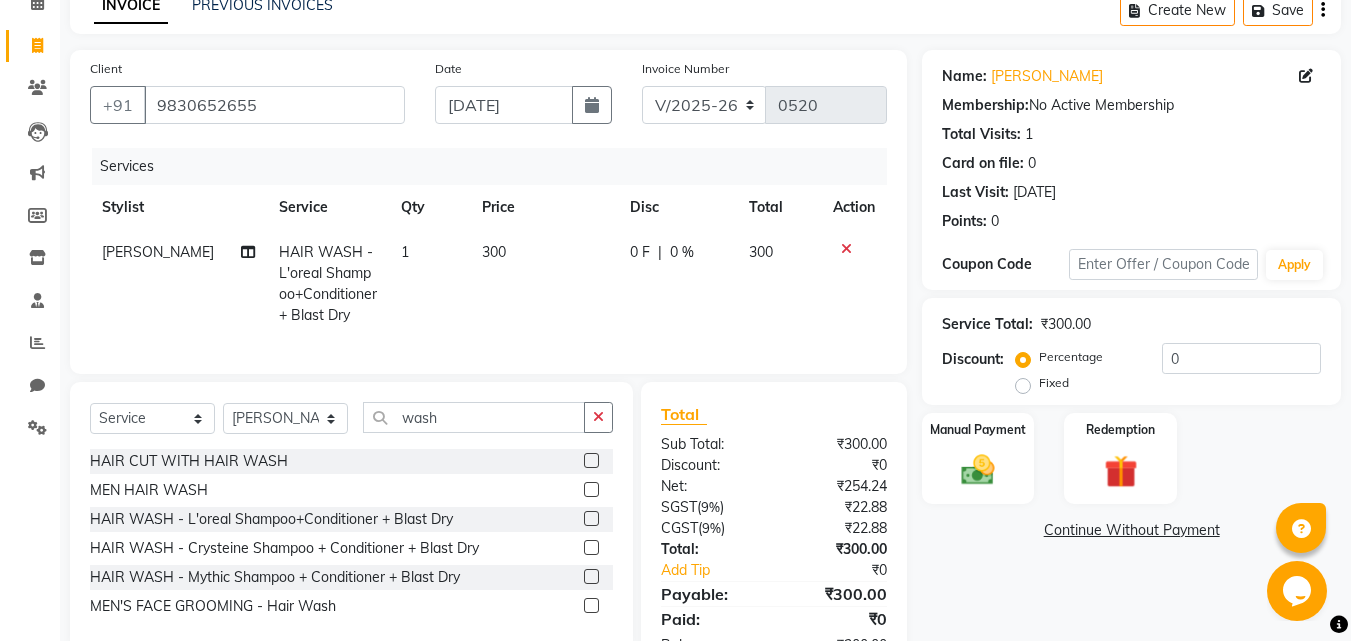 click 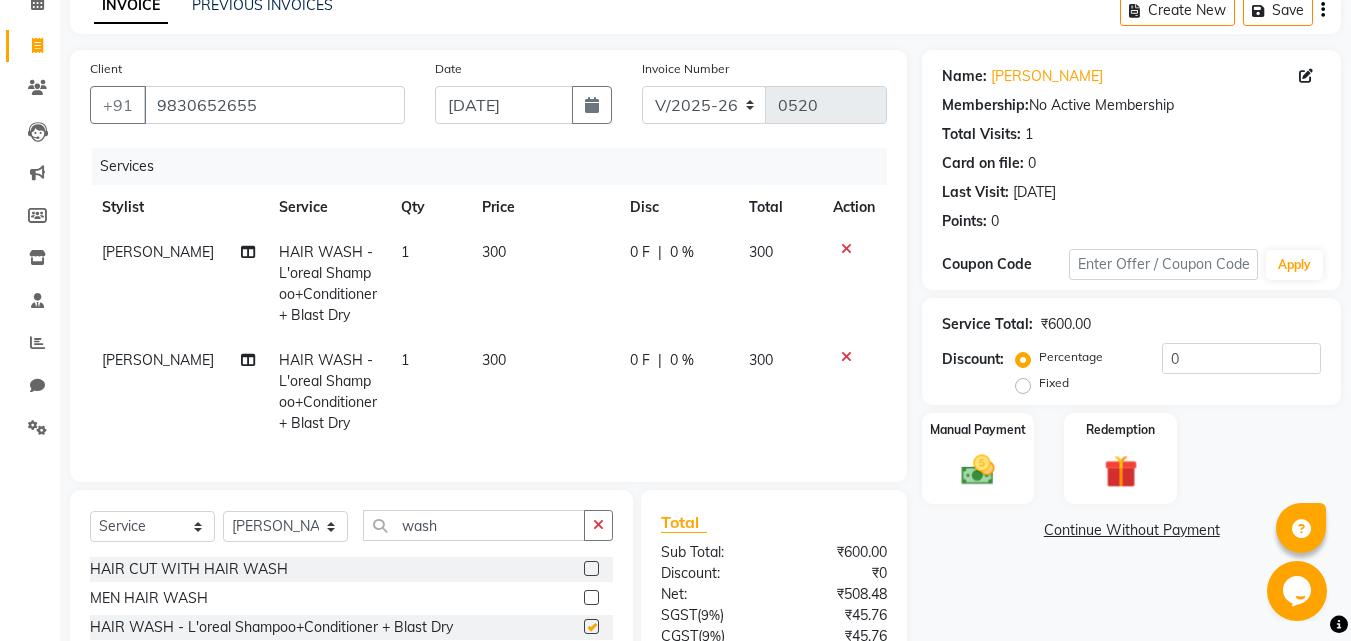 checkbox on "false" 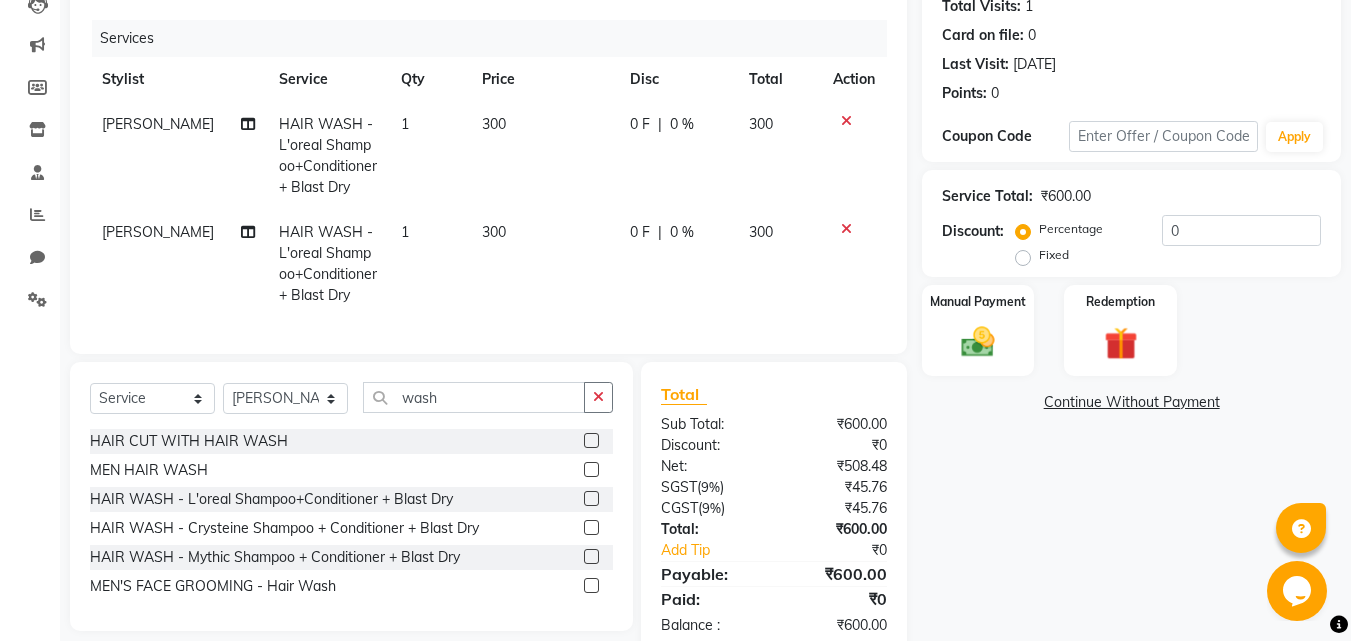 scroll, scrollTop: 288, scrollLeft: 0, axis: vertical 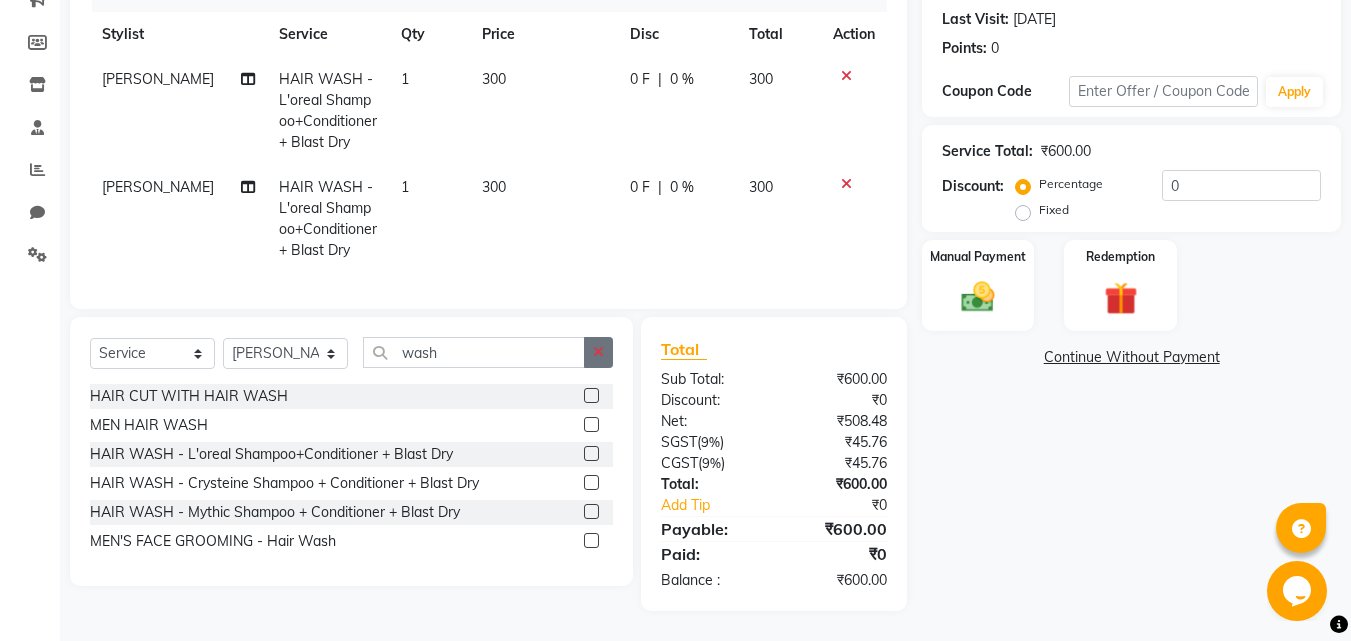 click 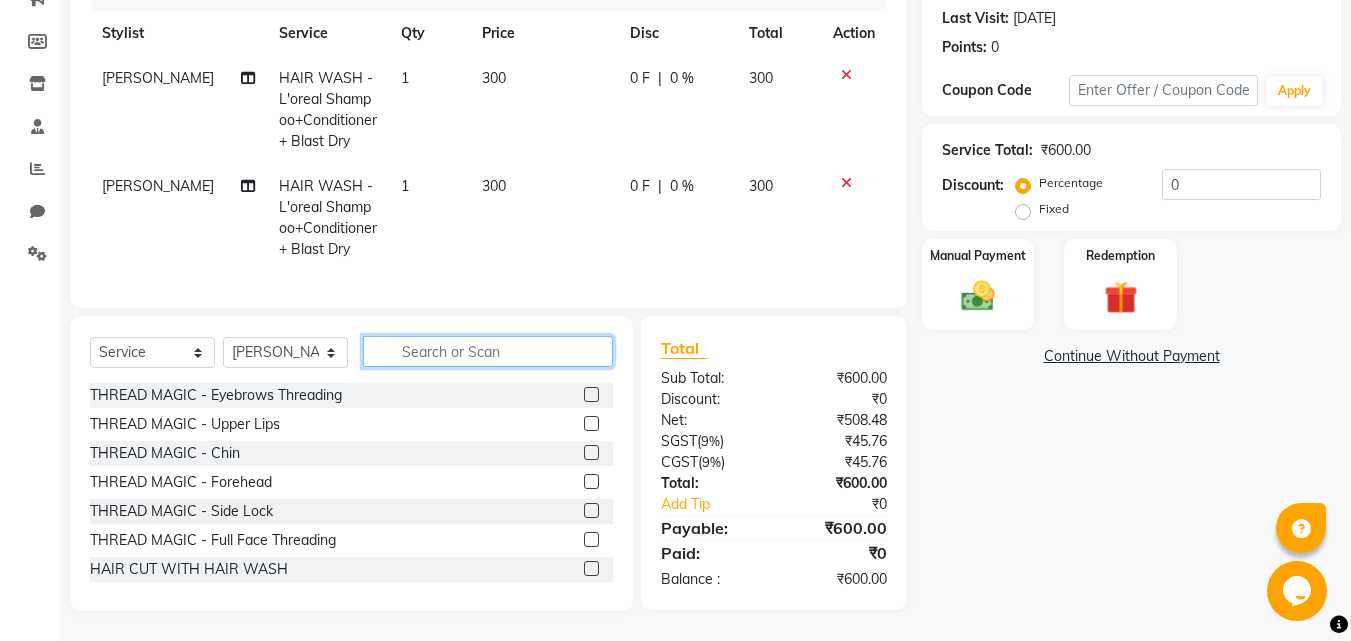 click 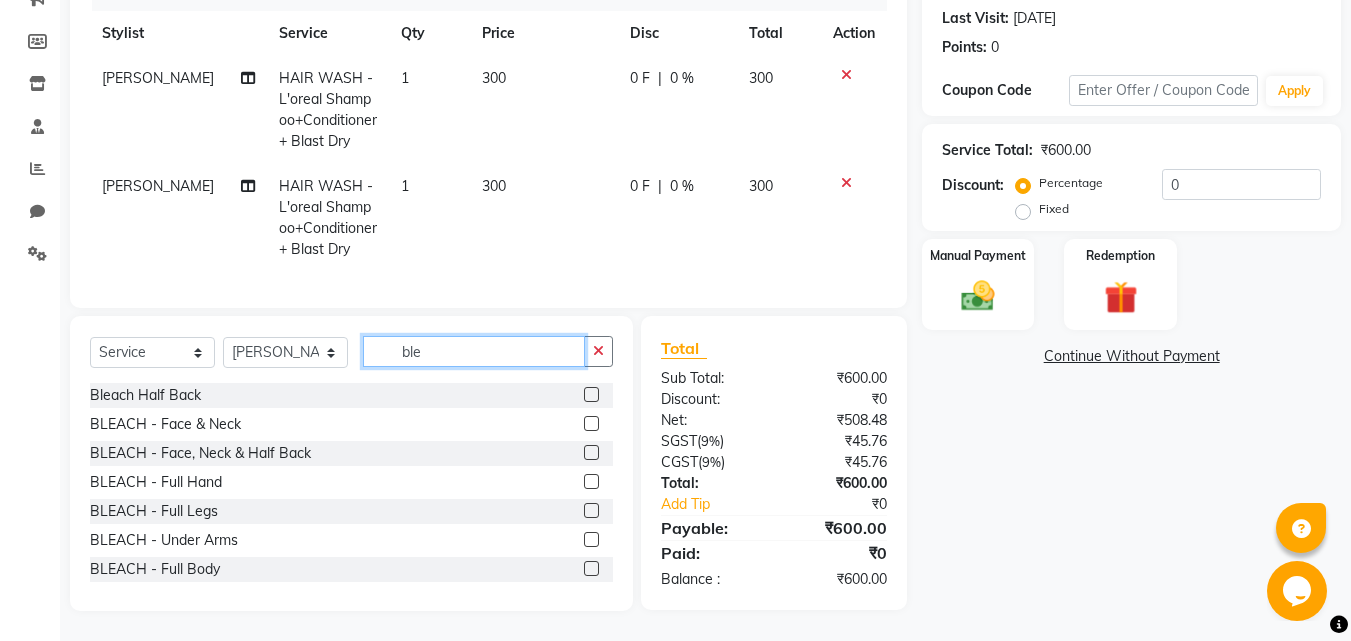 type on "ble" 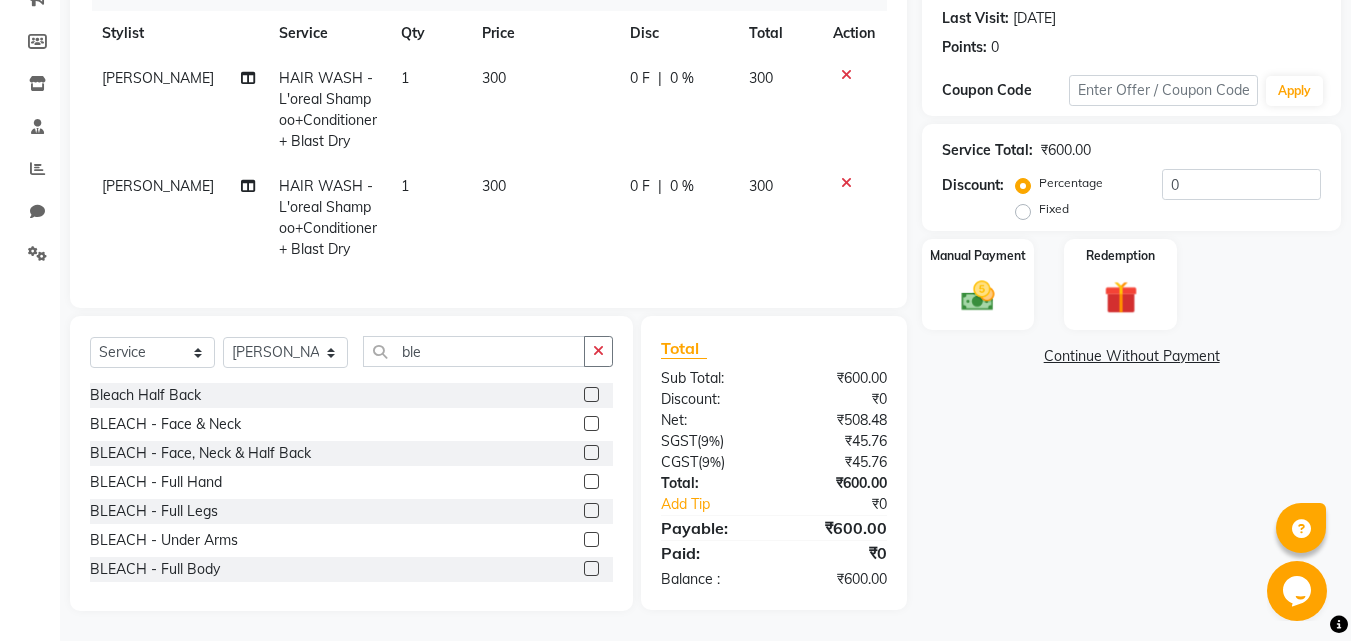 click 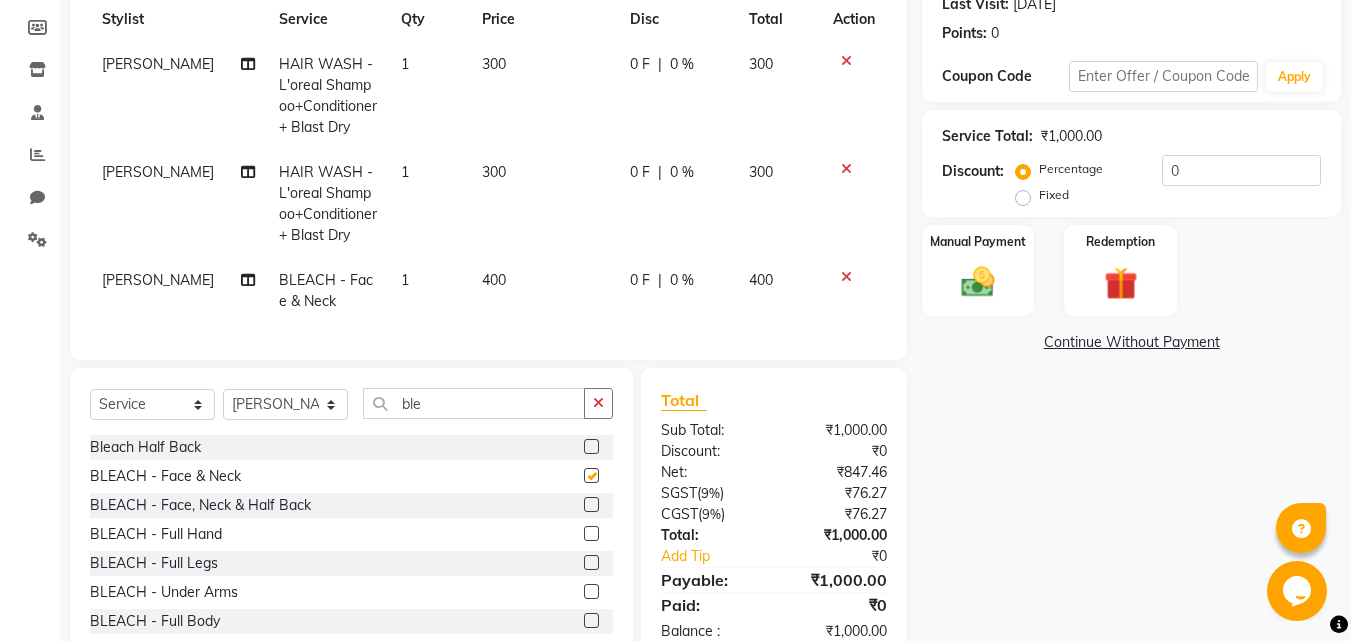 checkbox on "false" 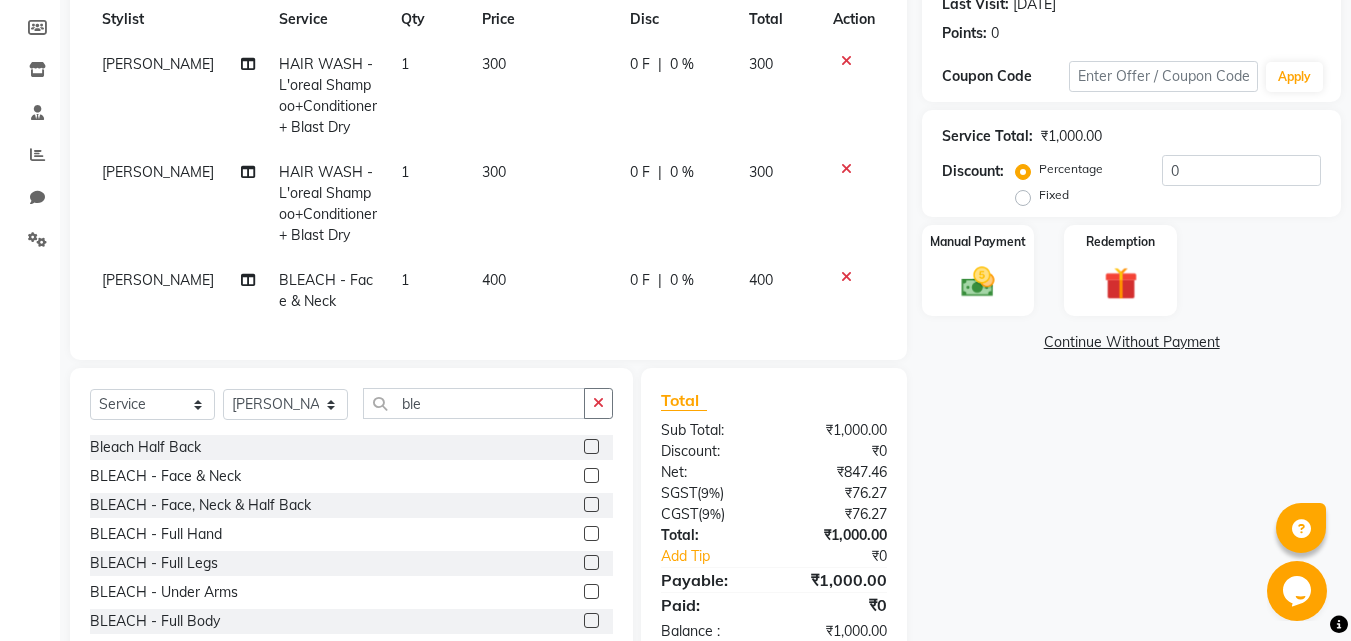 click 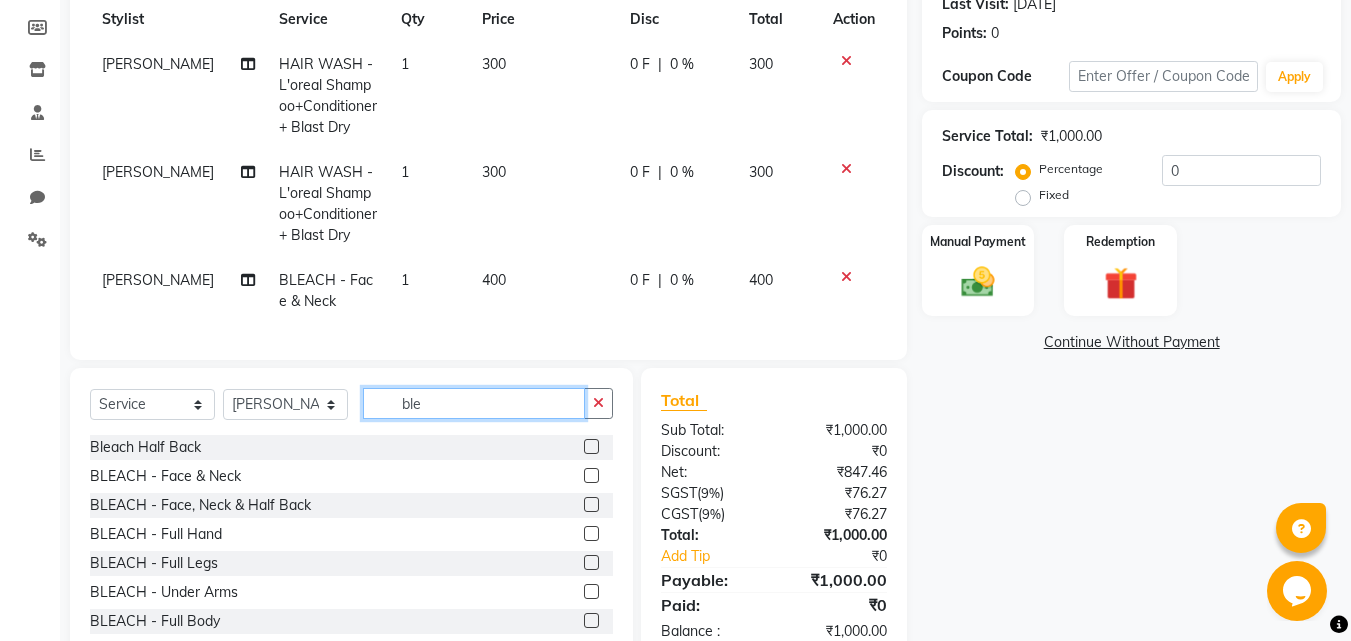 type 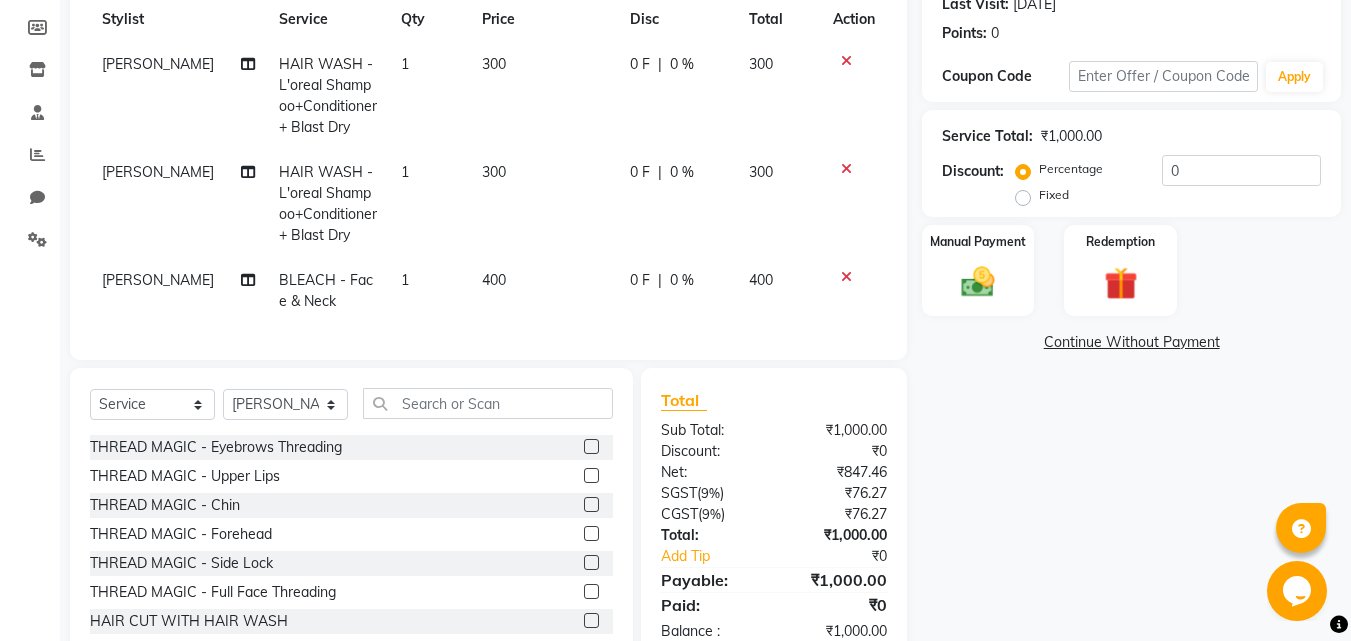 click 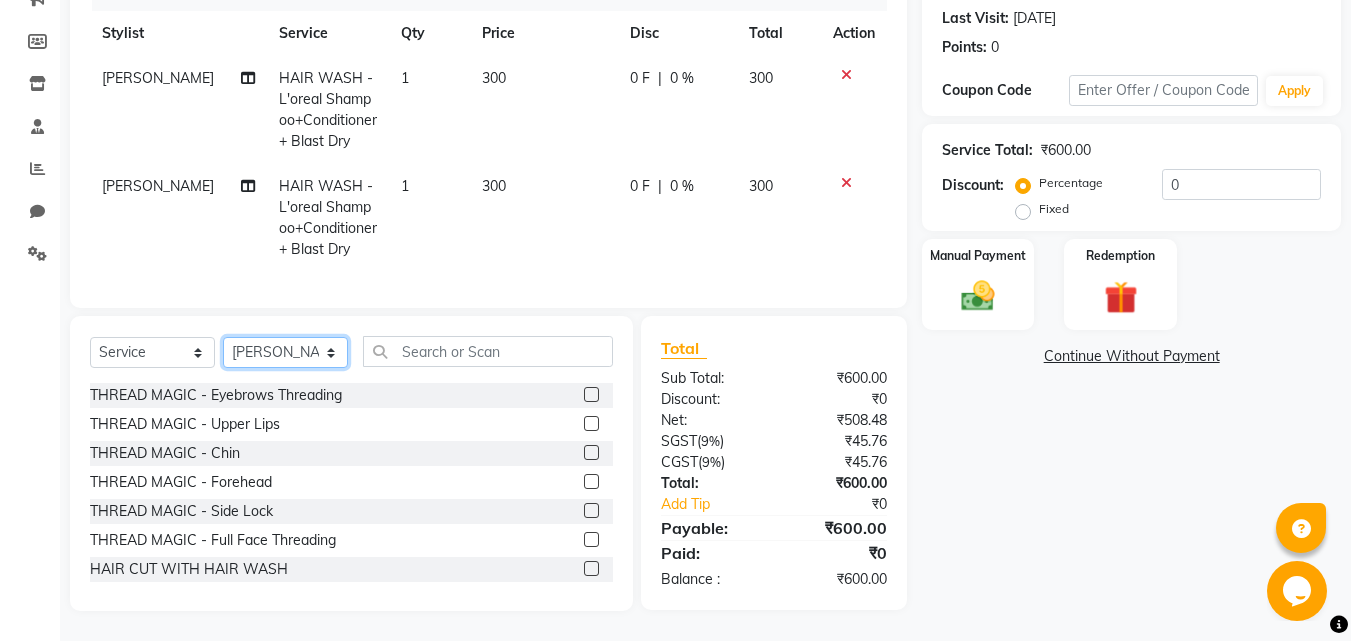click on "Select Stylist [PERSON_NAME]  [PERSON_NAME] [PERSON_NAME] [PERSON_NAME] [PERSON_NAME] twinkle" 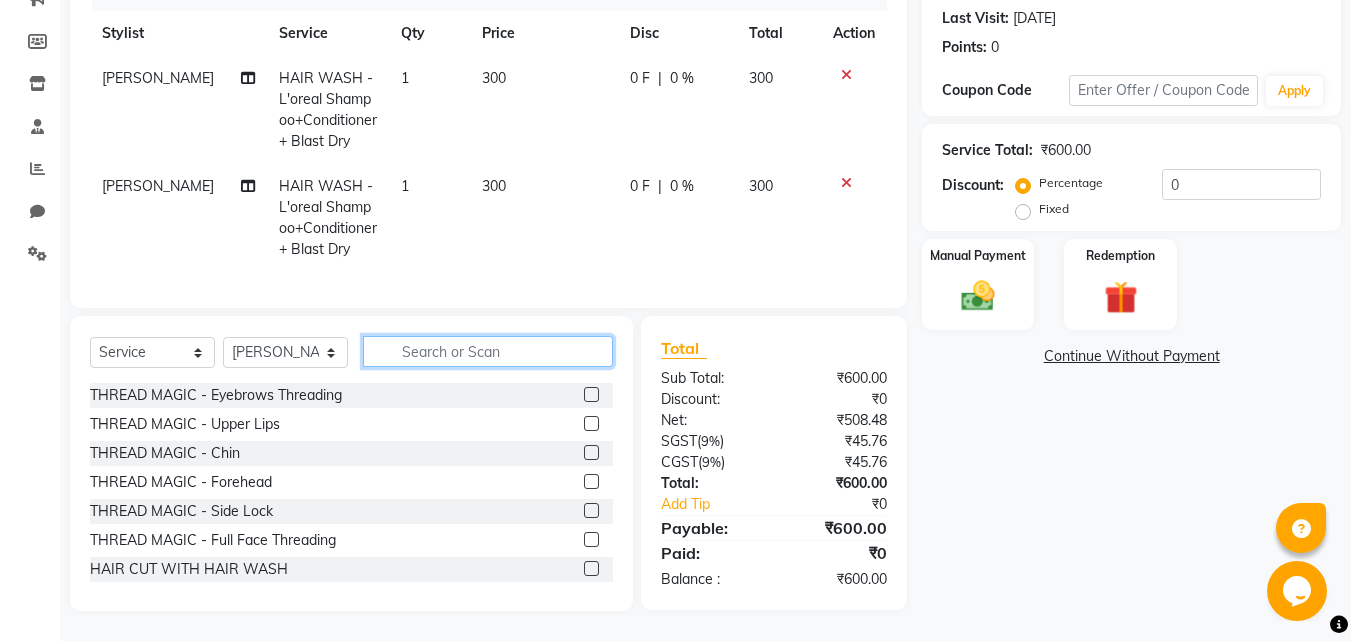 click 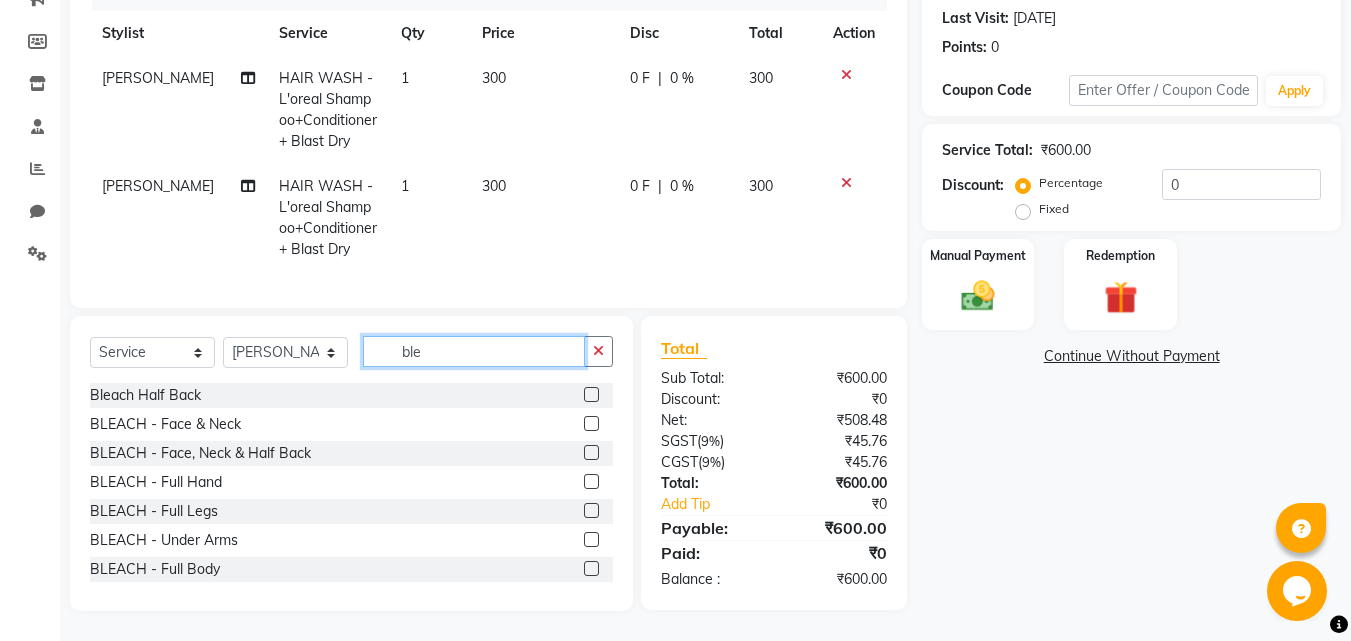 type on "ble" 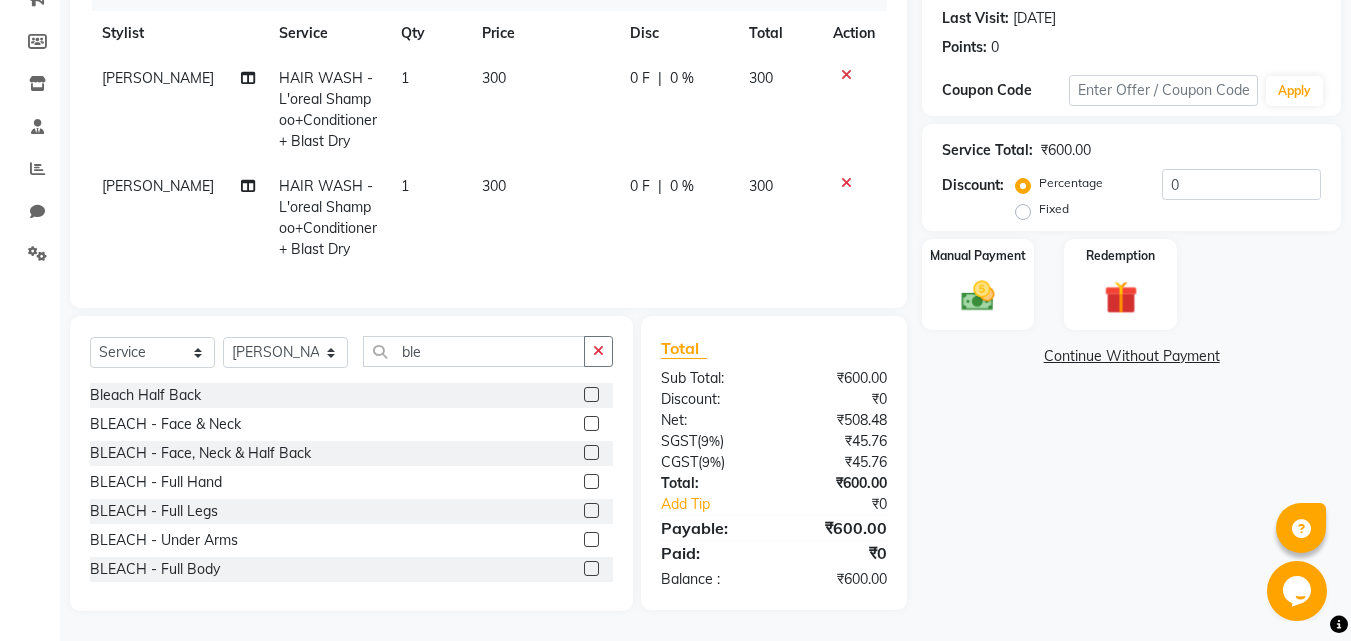 click on "BLEACH - Face & Neck" 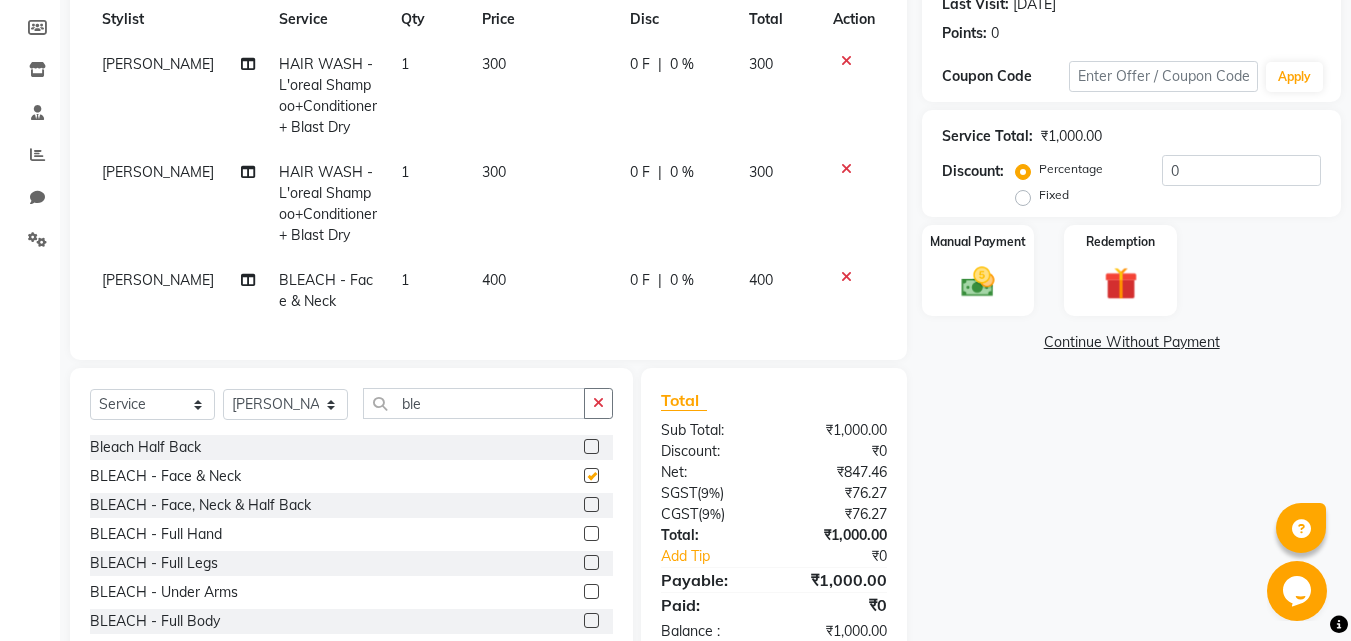 checkbox on "false" 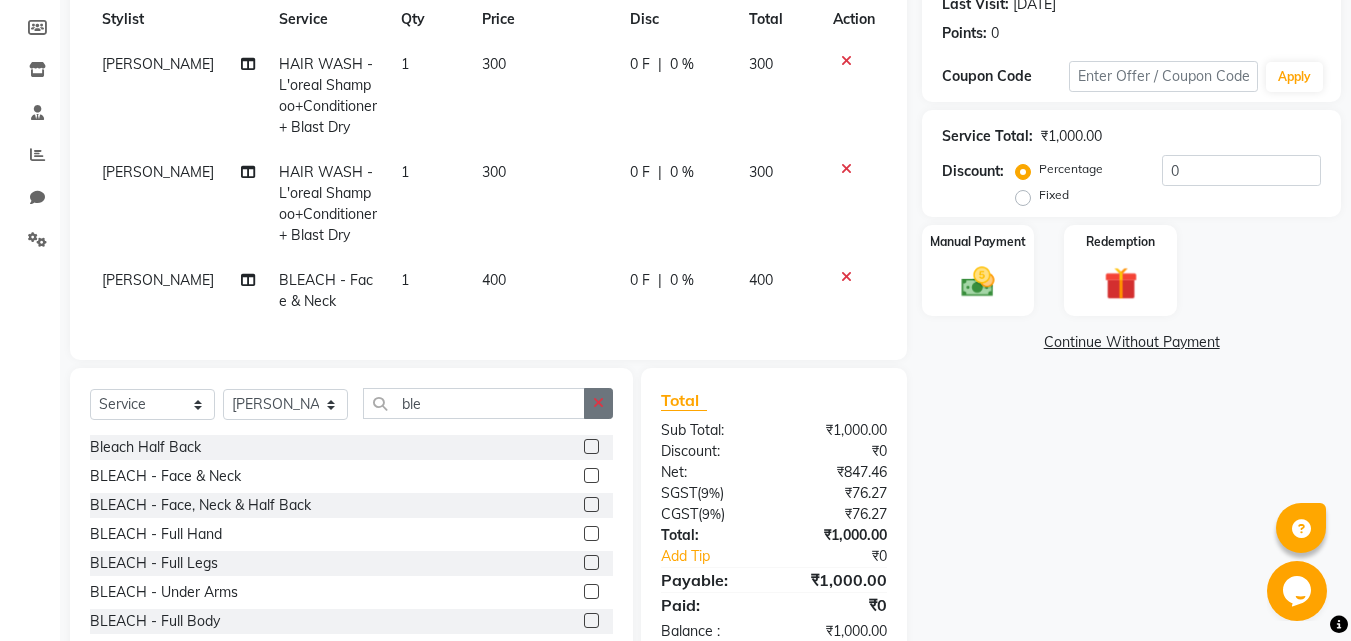 click 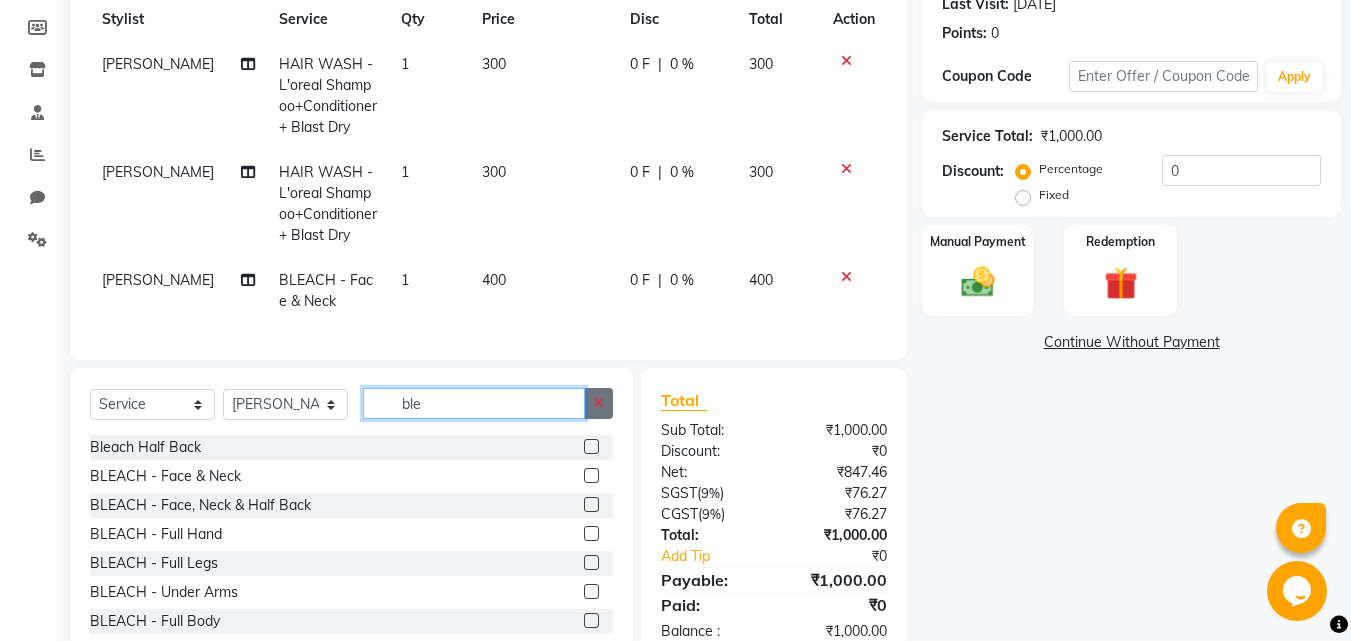 type 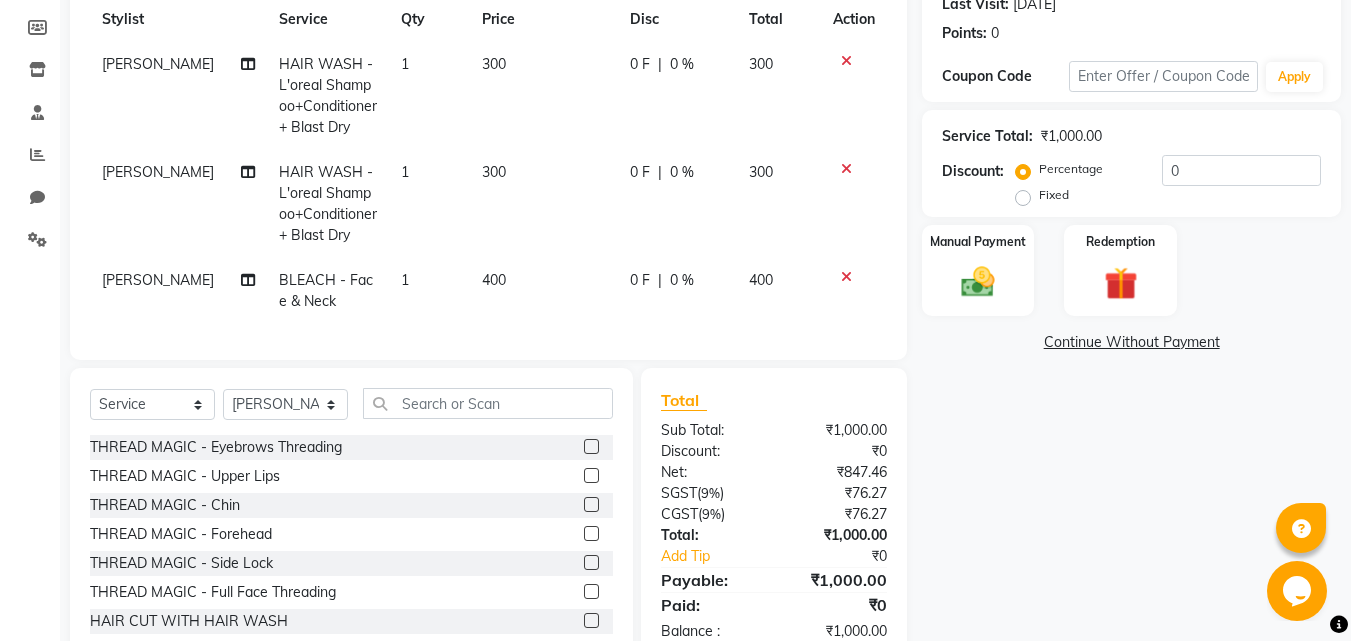 click 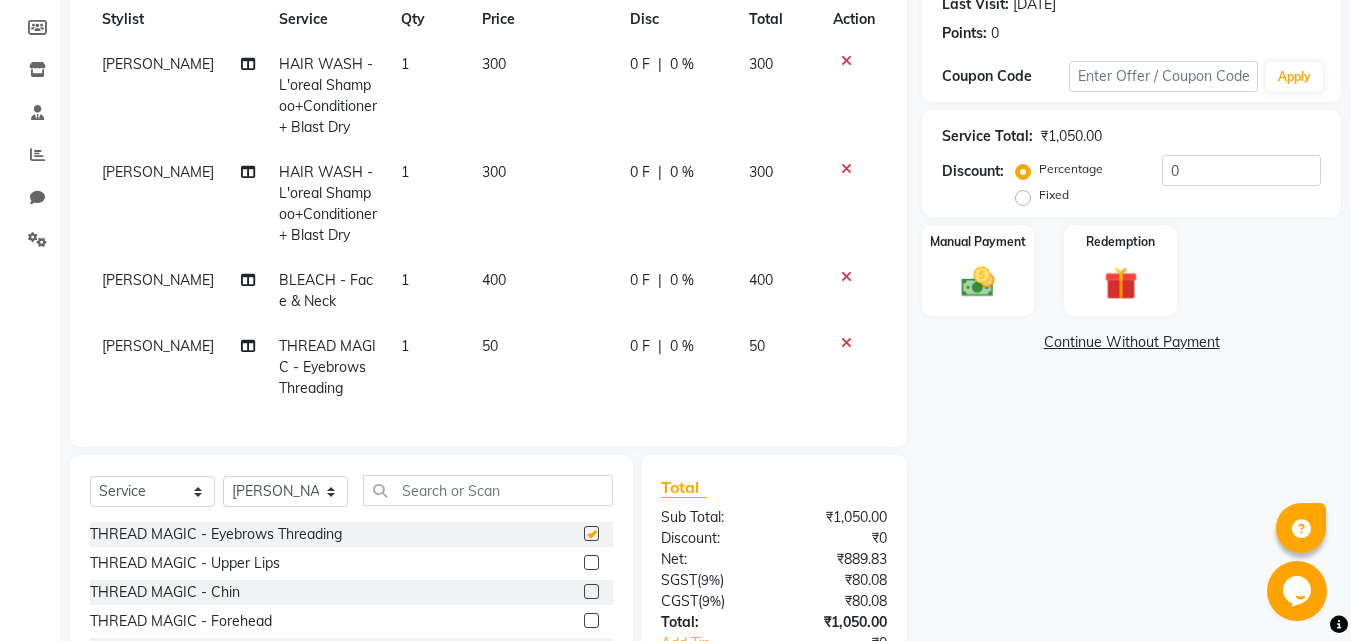 checkbox on "false" 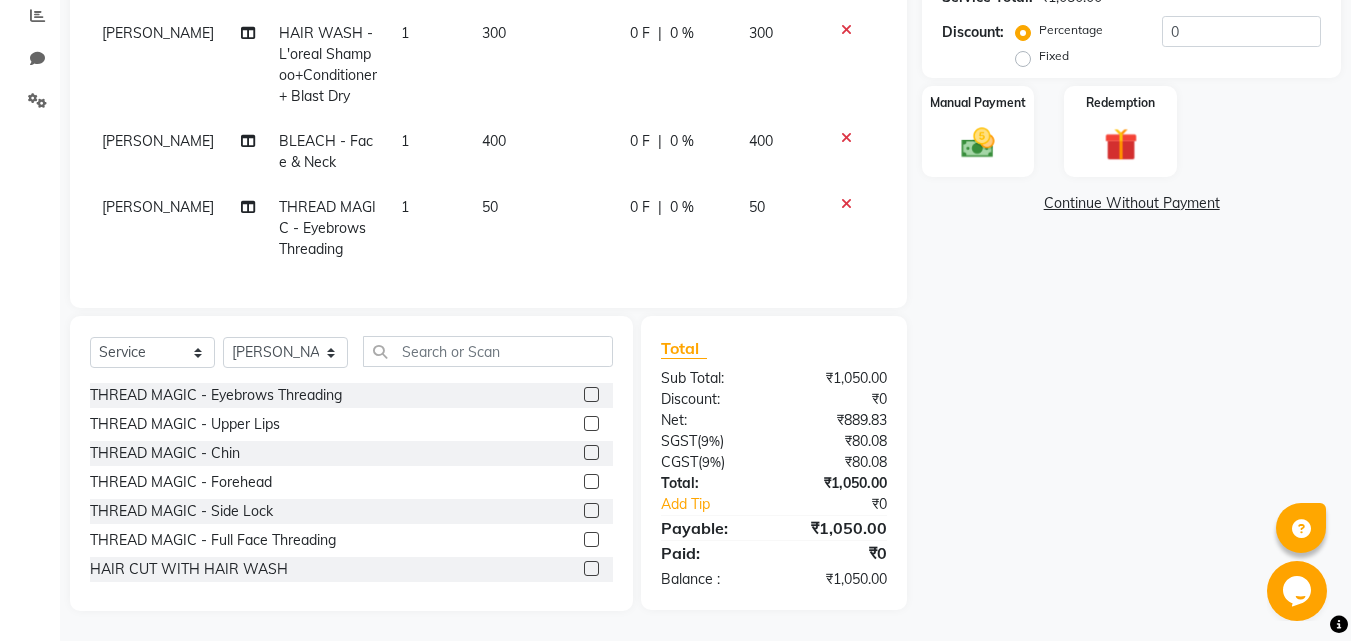 scroll, scrollTop: 242, scrollLeft: 0, axis: vertical 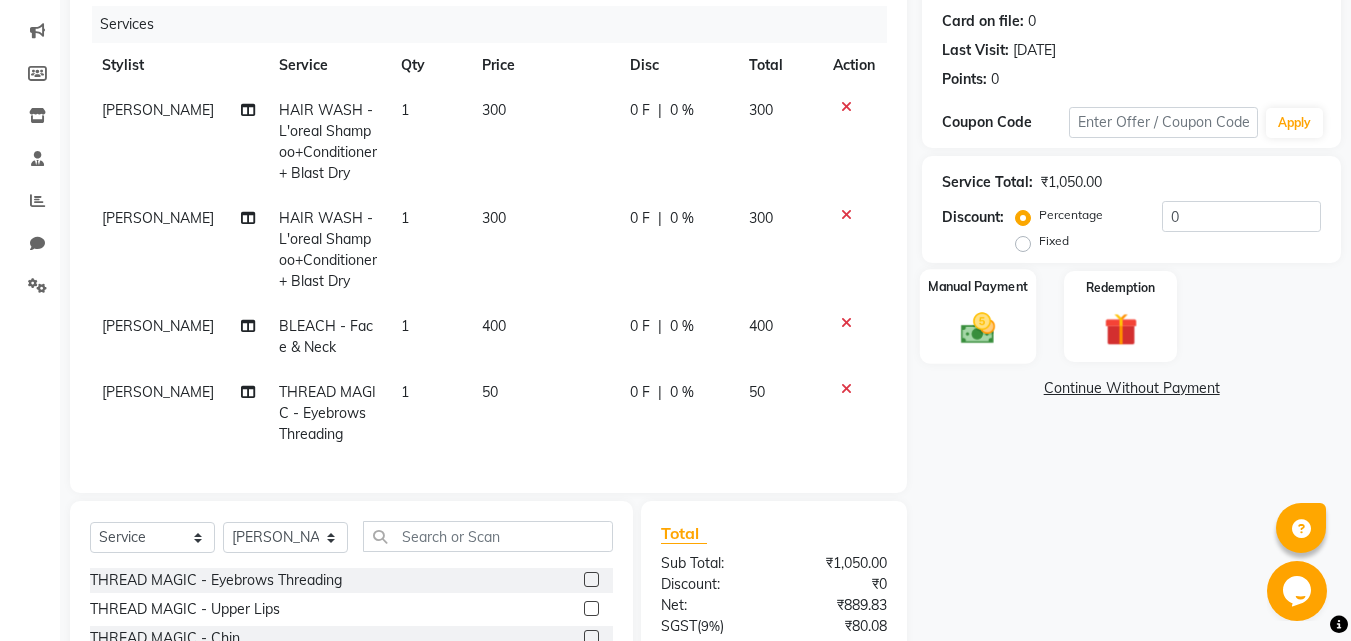 click on "Manual Payment" 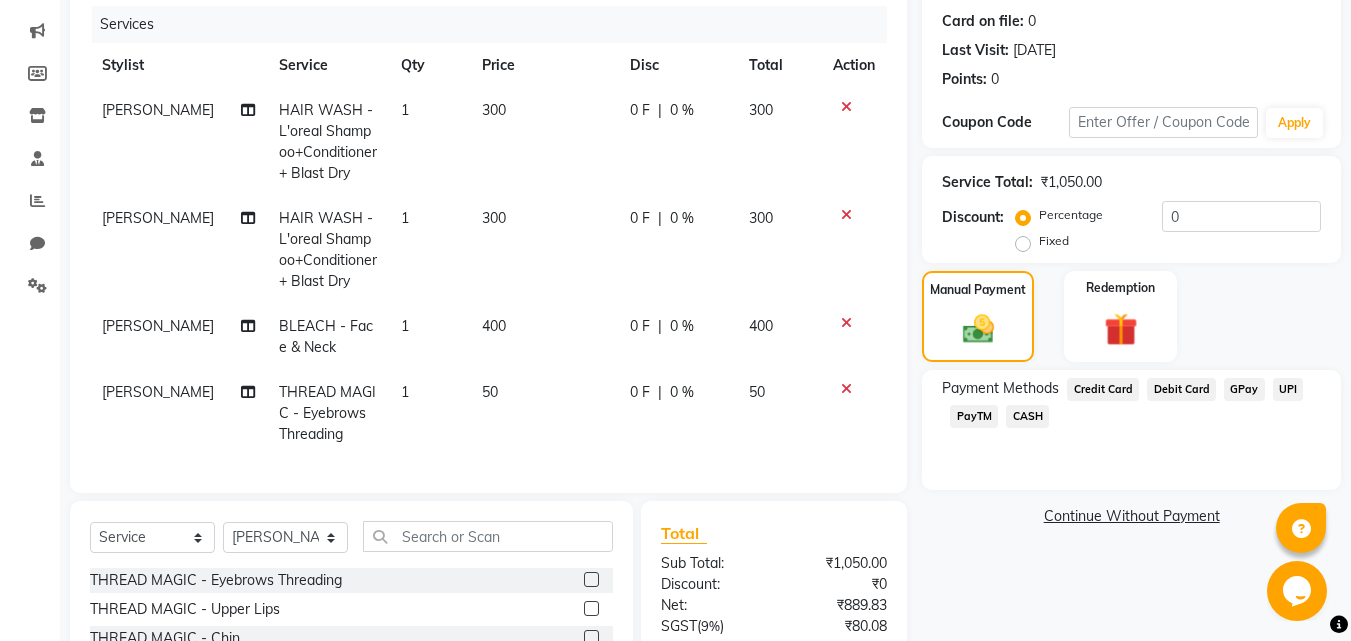 click on "Debit Card" 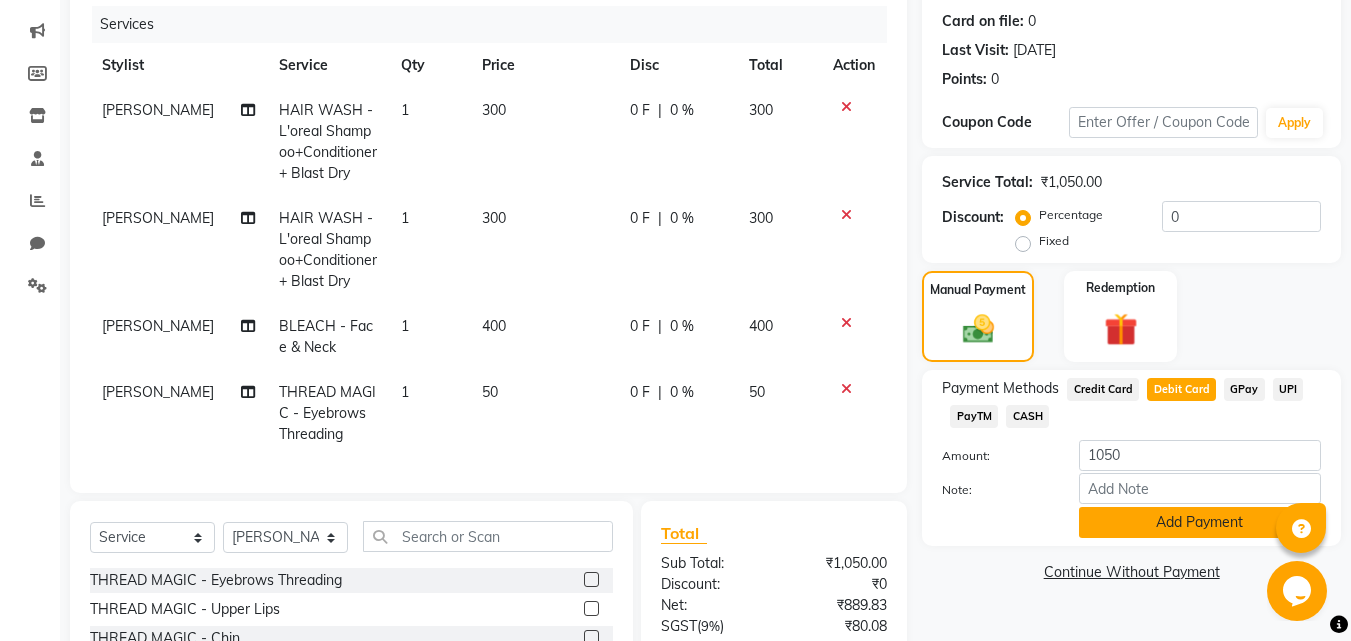 click on "Add Payment" 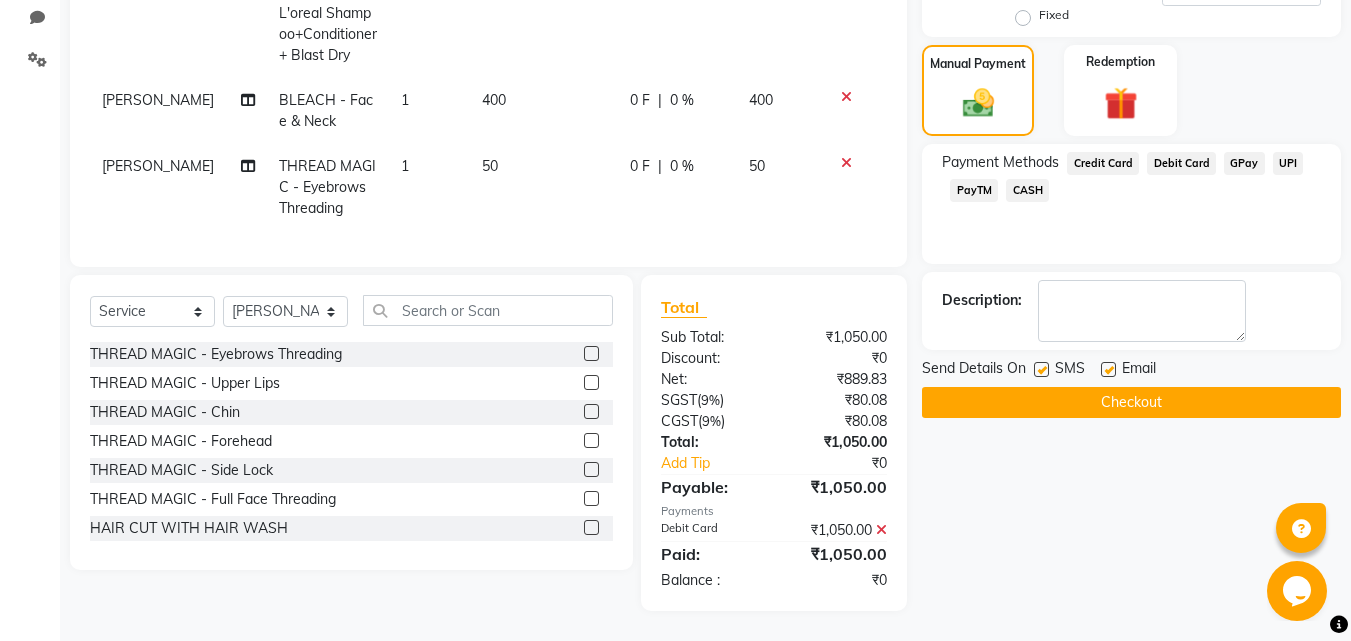 scroll, scrollTop: 483, scrollLeft: 0, axis: vertical 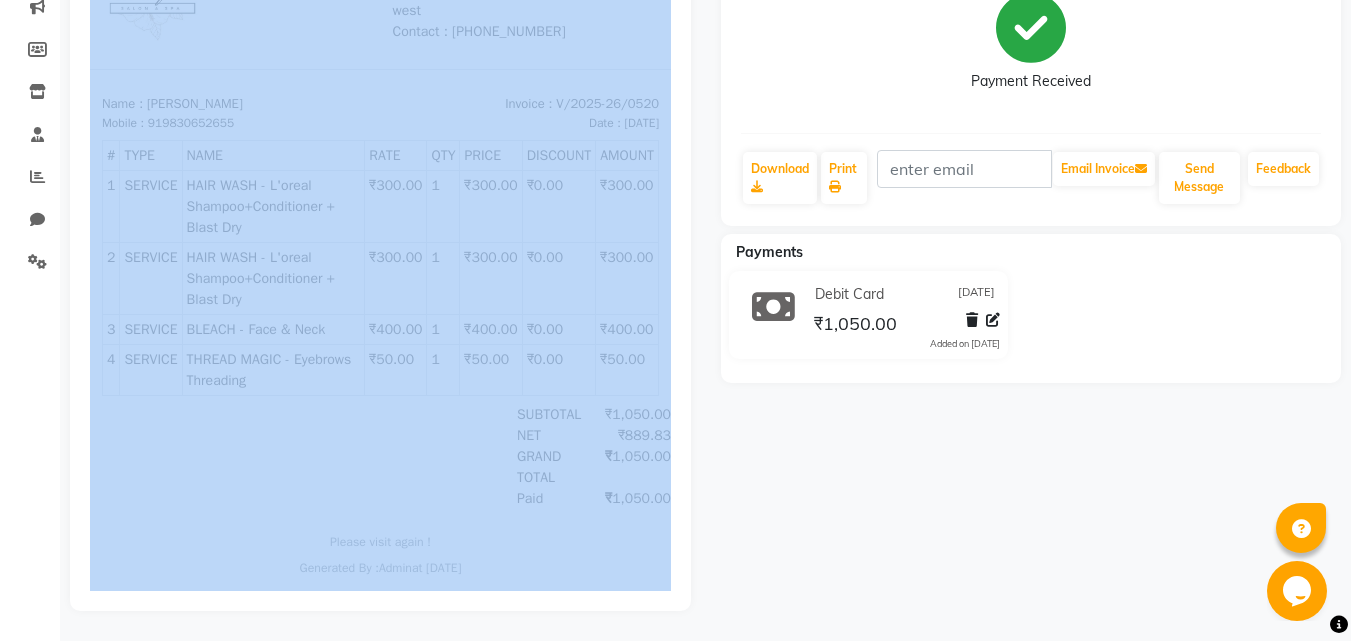 drag, startPoint x: 0, startPoint y: 573, endPoint x: 4, endPoint y: 680, distance: 107.07474 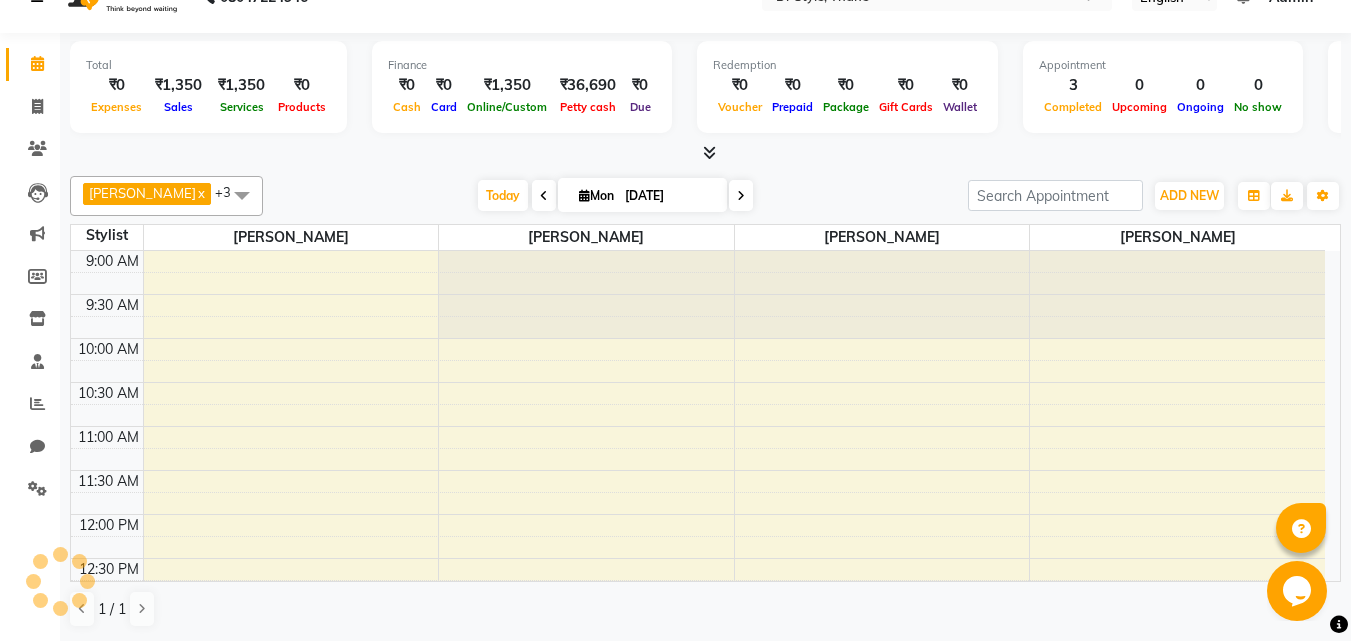 scroll, scrollTop: 0, scrollLeft: 0, axis: both 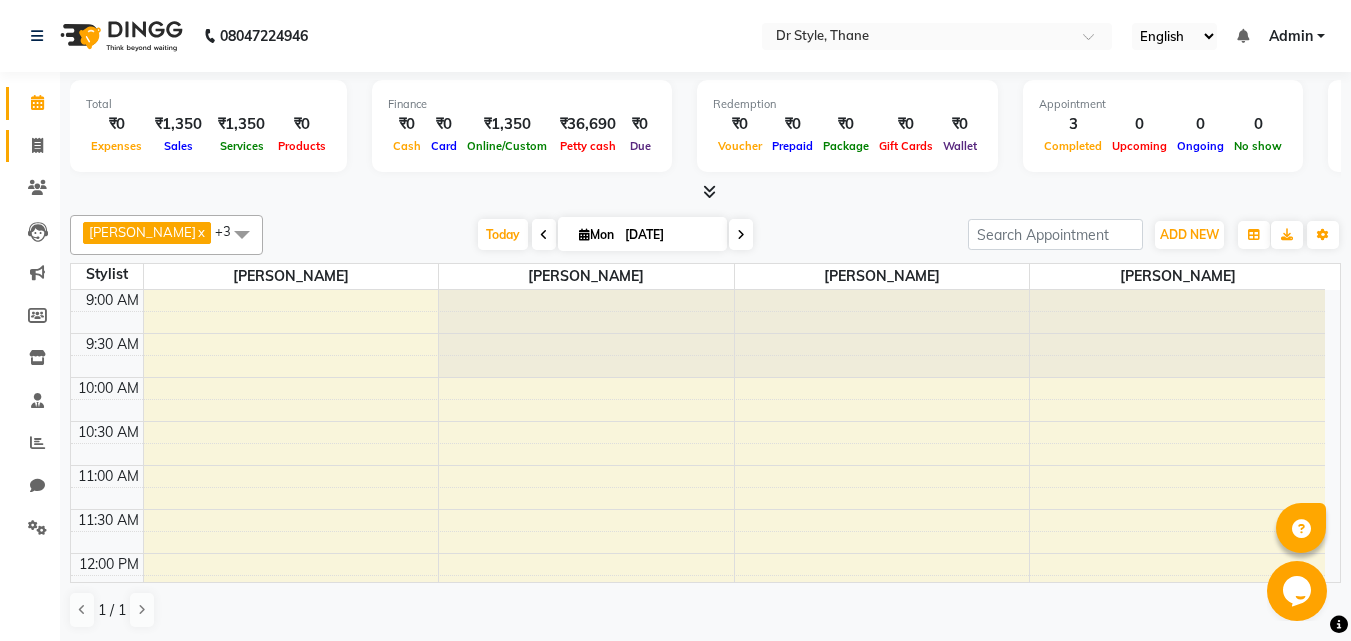 click 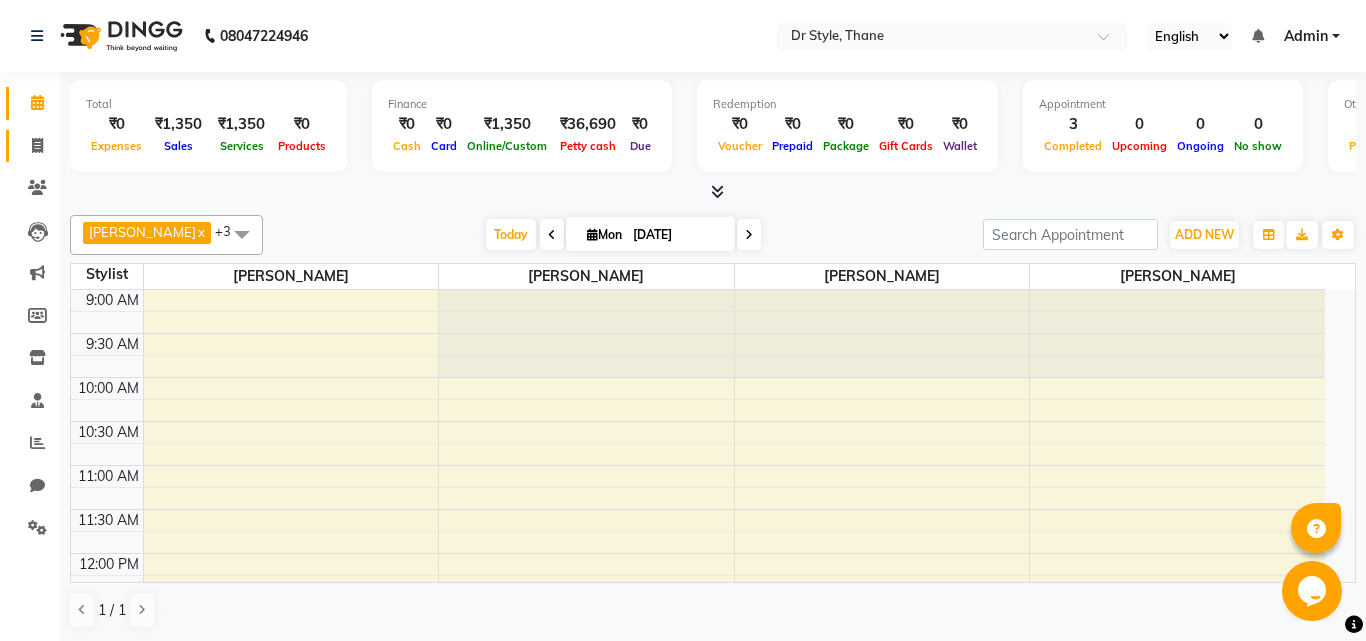 select on "7832" 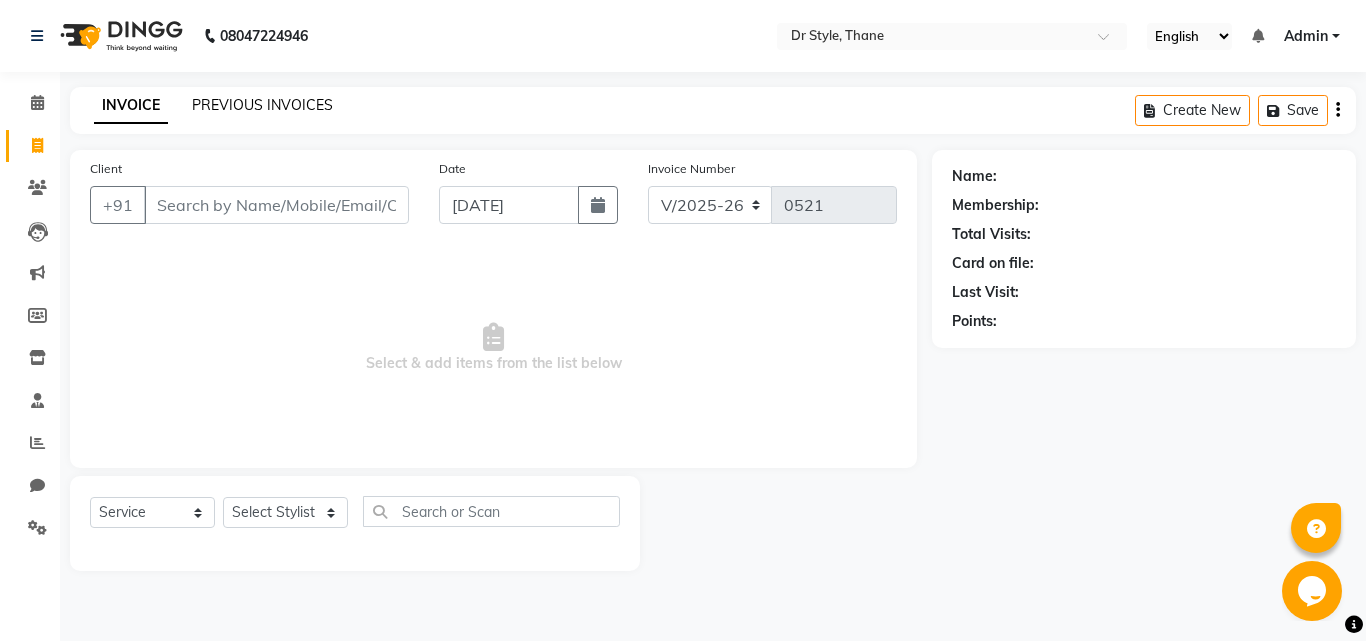 click on "PREVIOUS INVOICES" 